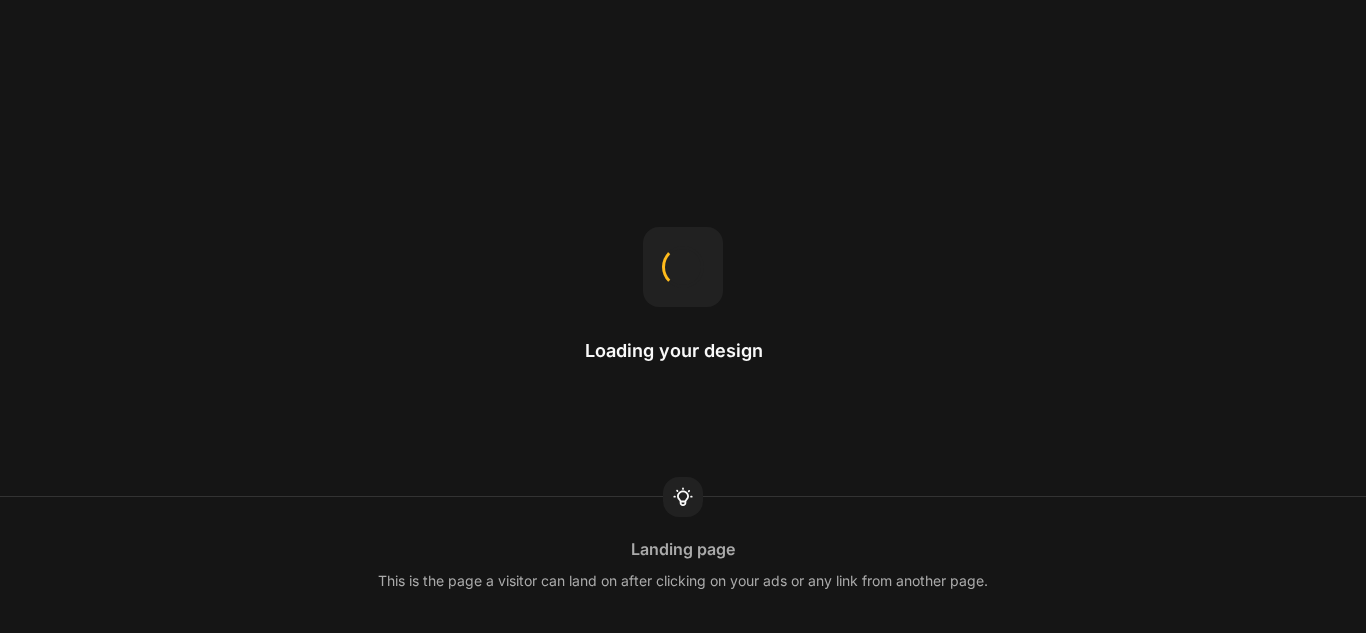 scroll, scrollTop: 0, scrollLeft: 0, axis: both 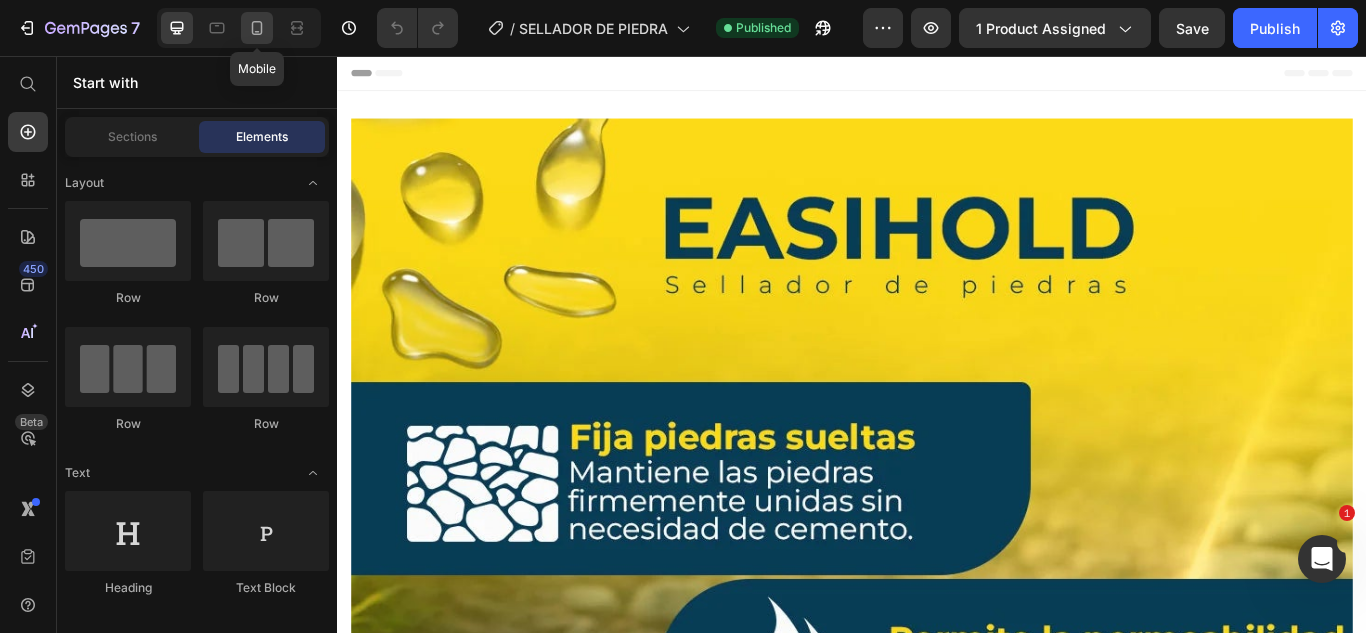 click 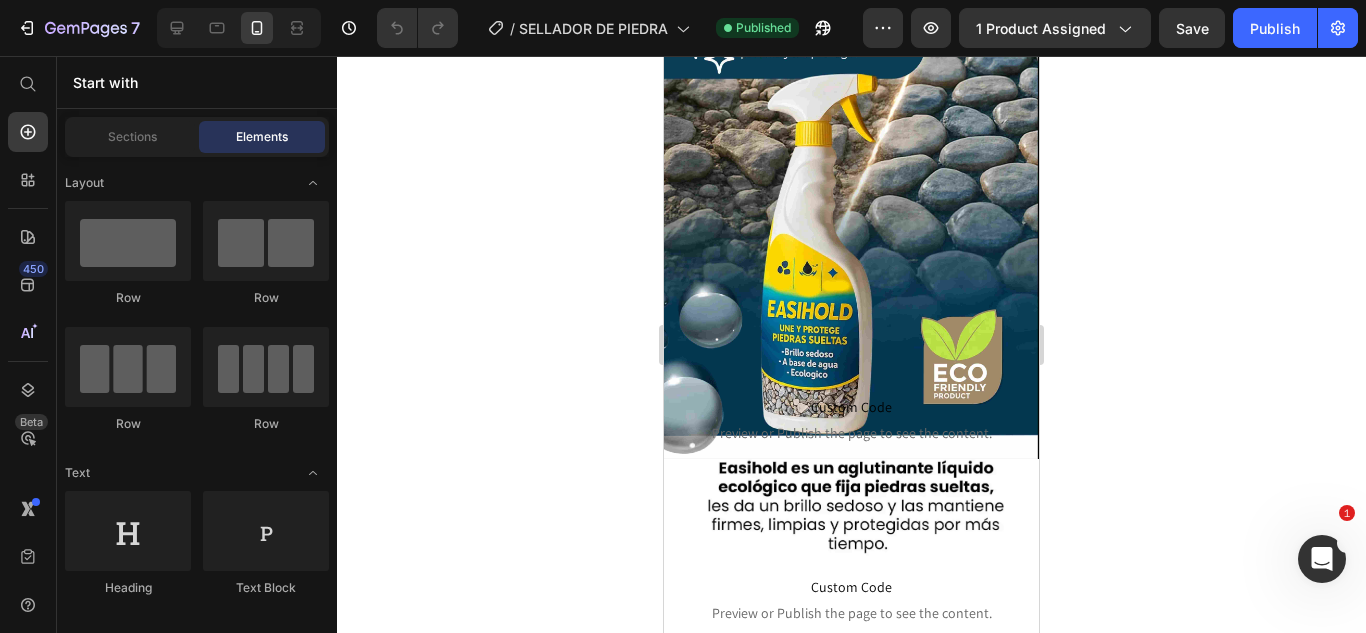 scroll, scrollTop: 421, scrollLeft: 0, axis: vertical 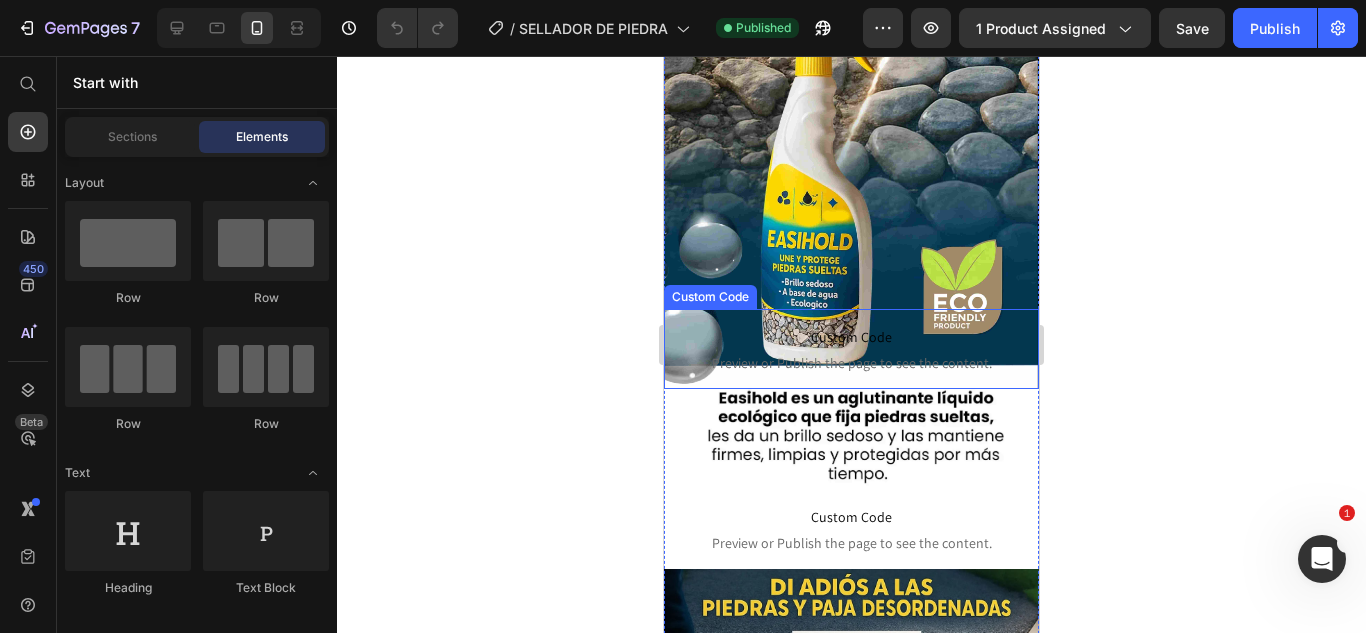 click on "Preview or Publish the page to see the content." at bounding box center [851, 363] 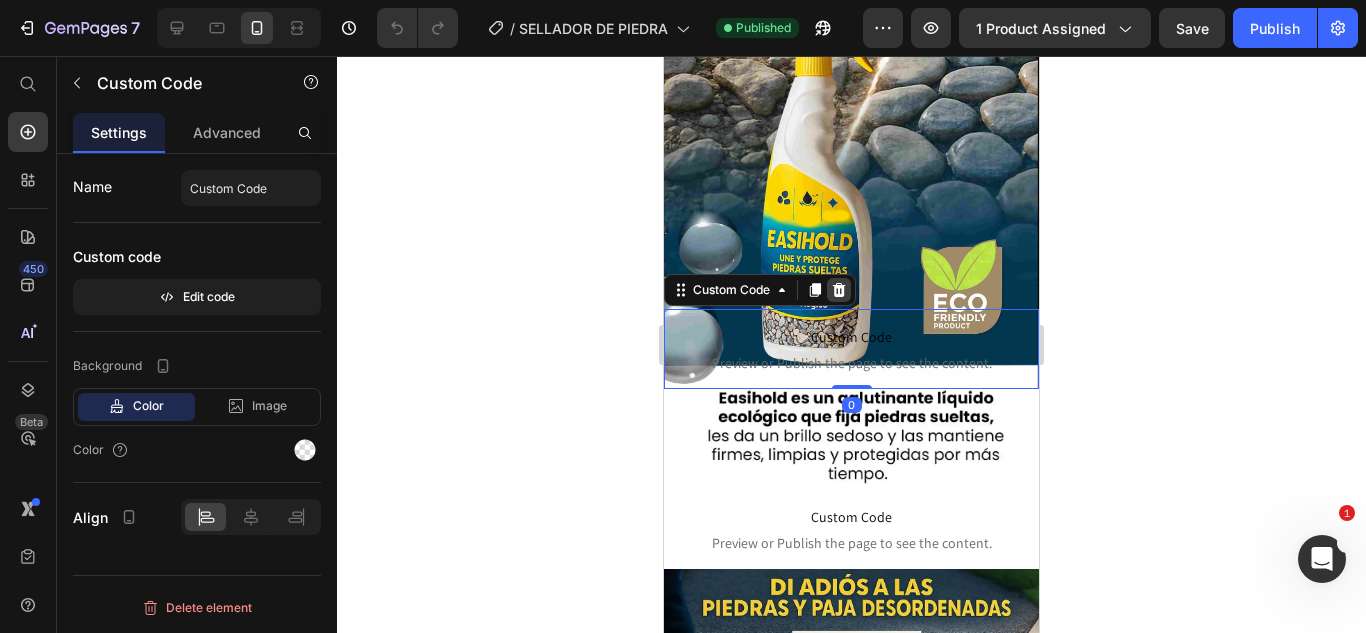 click 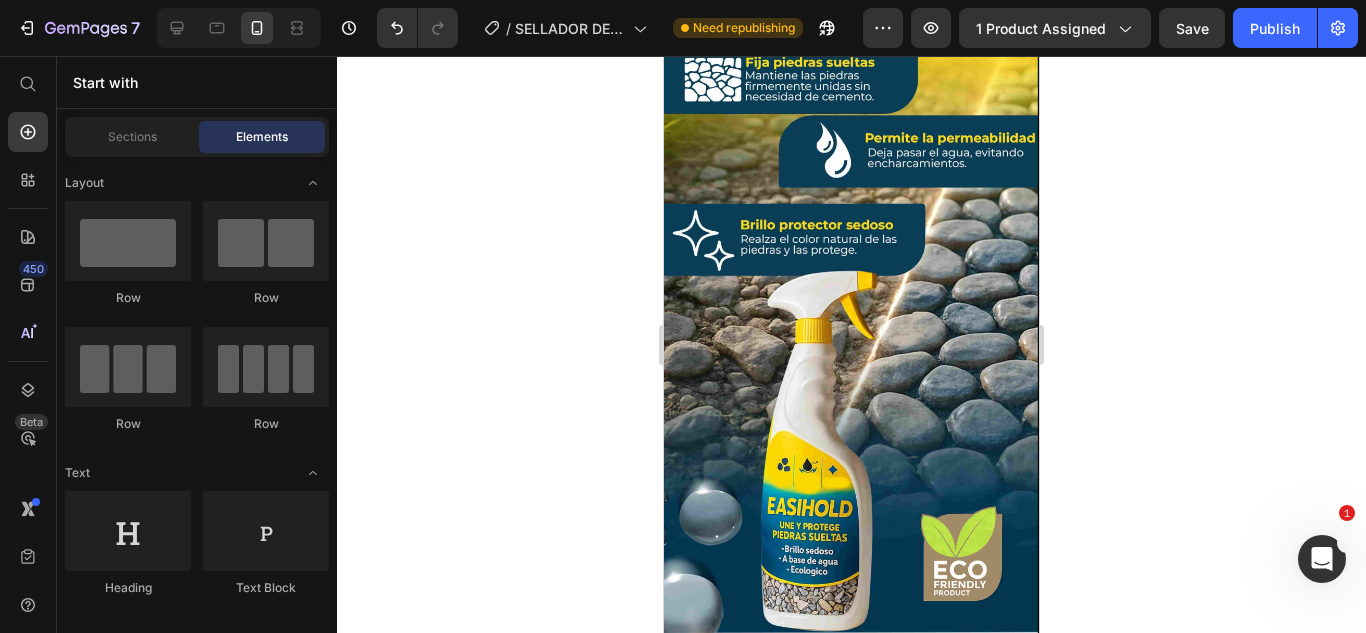 scroll, scrollTop: 70, scrollLeft: 0, axis: vertical 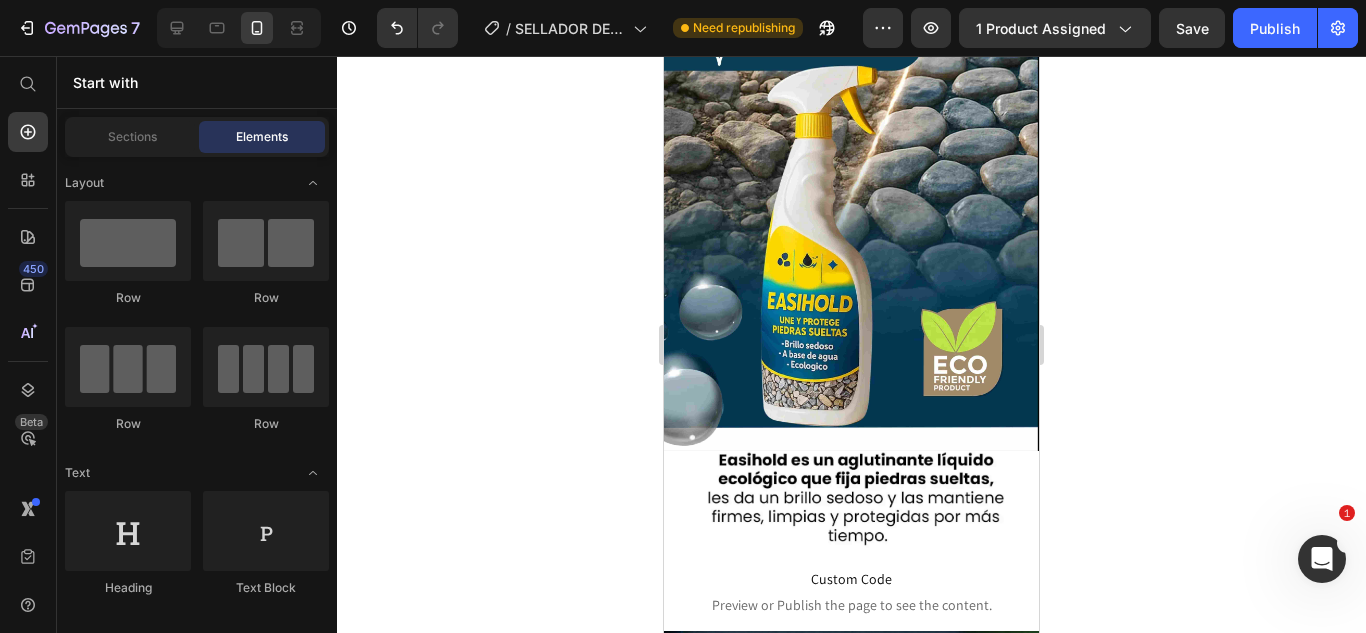 click 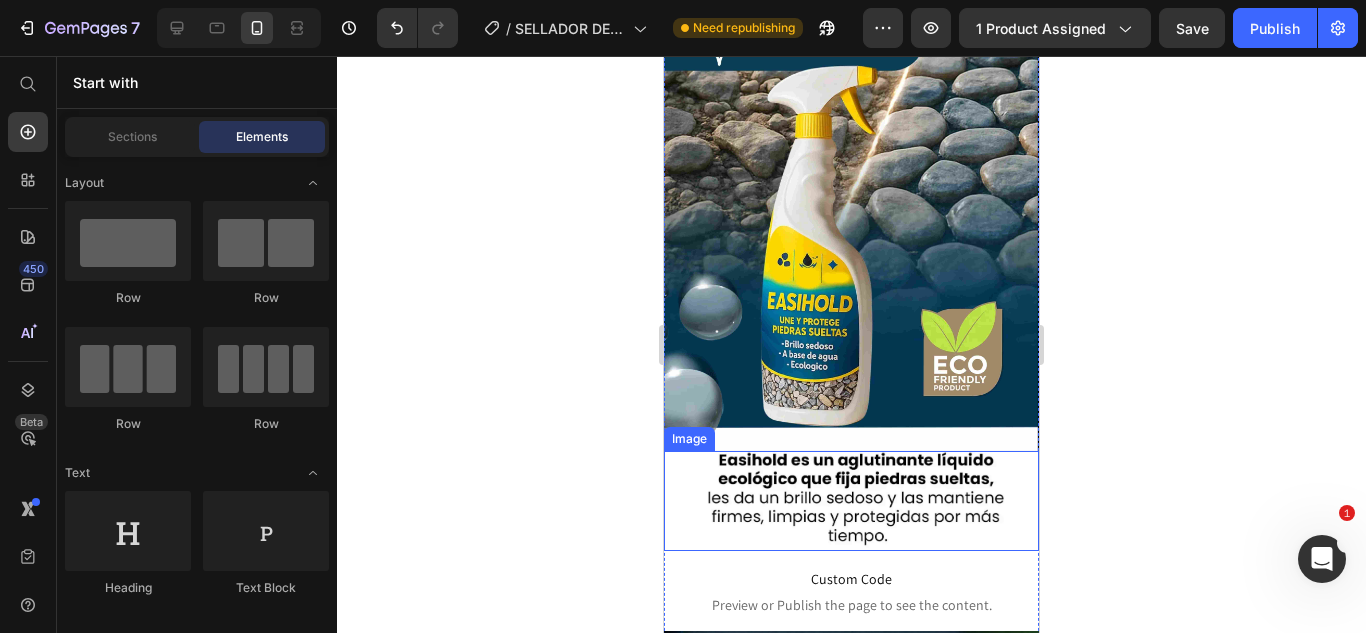 click at bounding box center (851, 501) 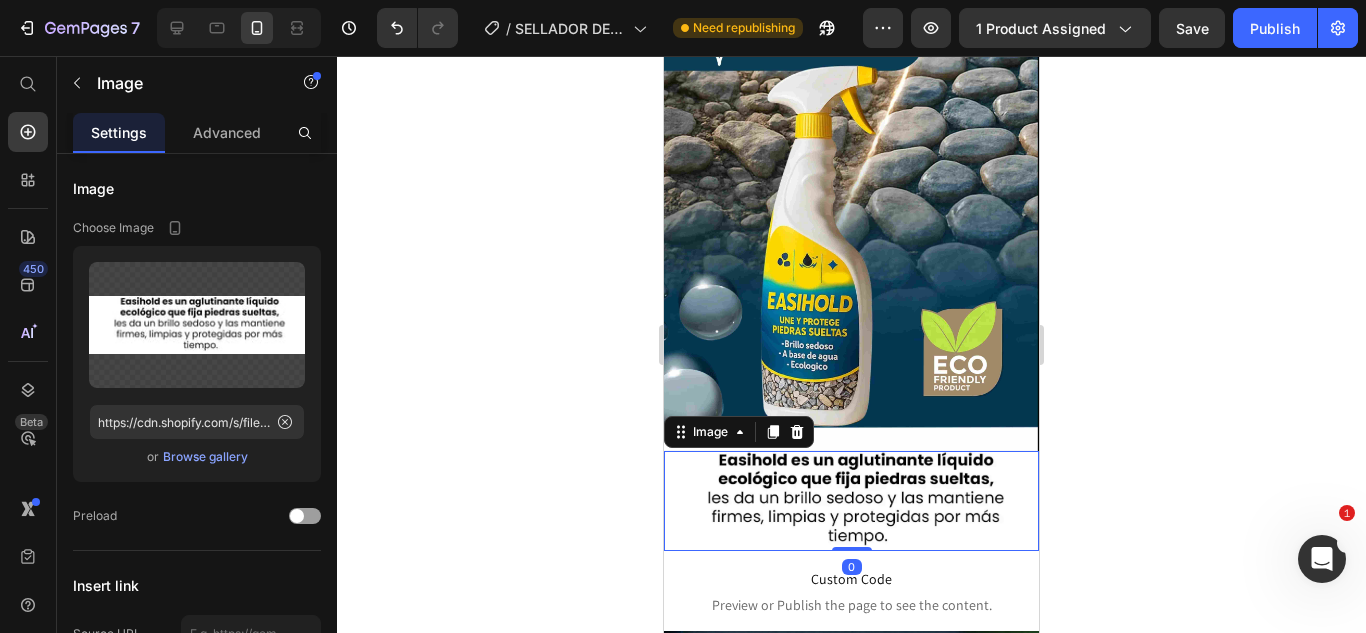 click 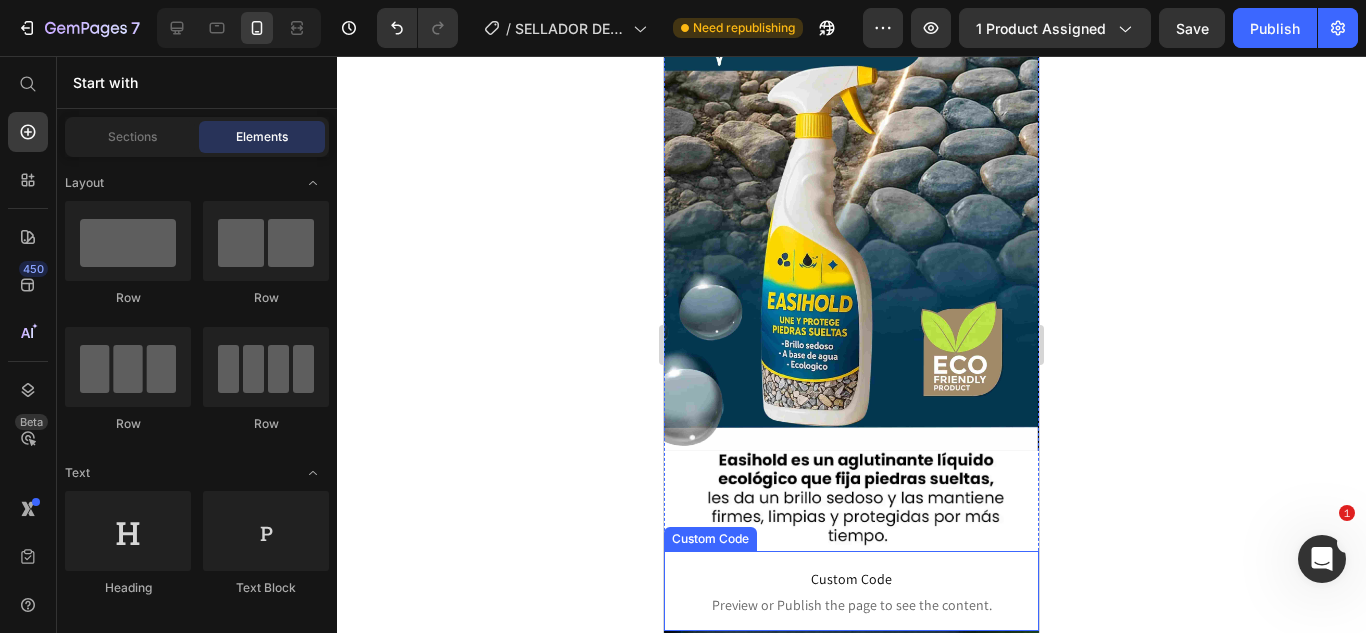 click on "Custom Code" at bounding box center [851, 579] 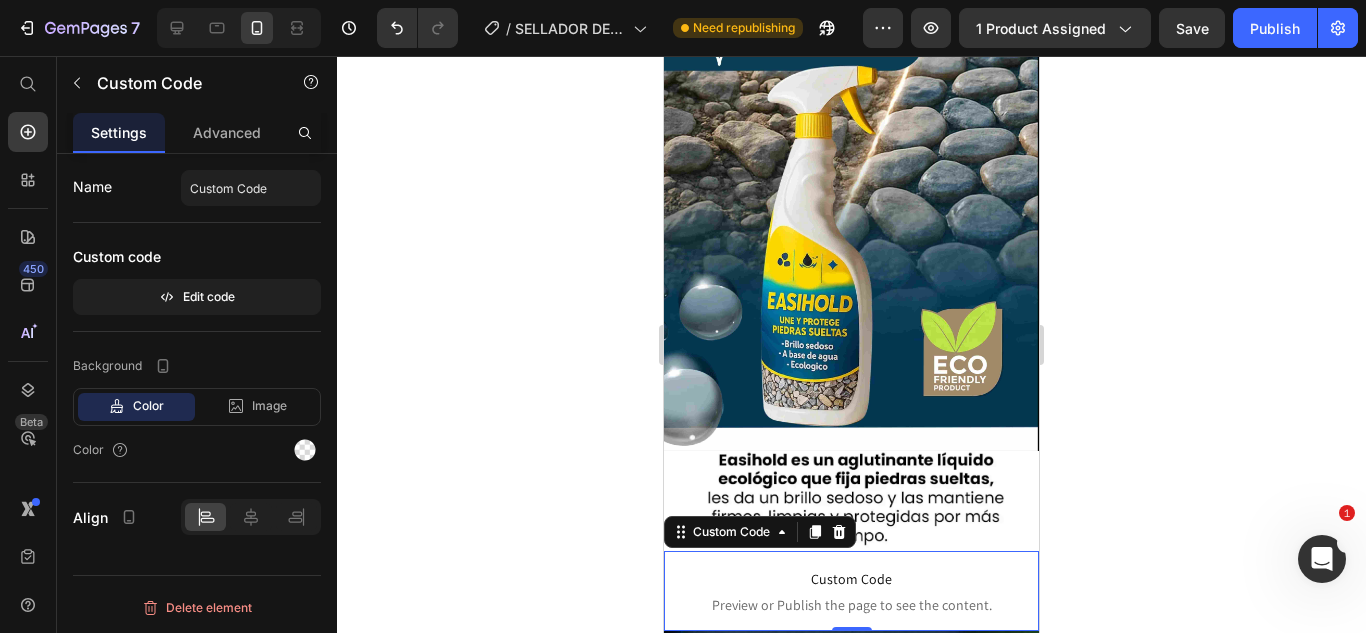 click 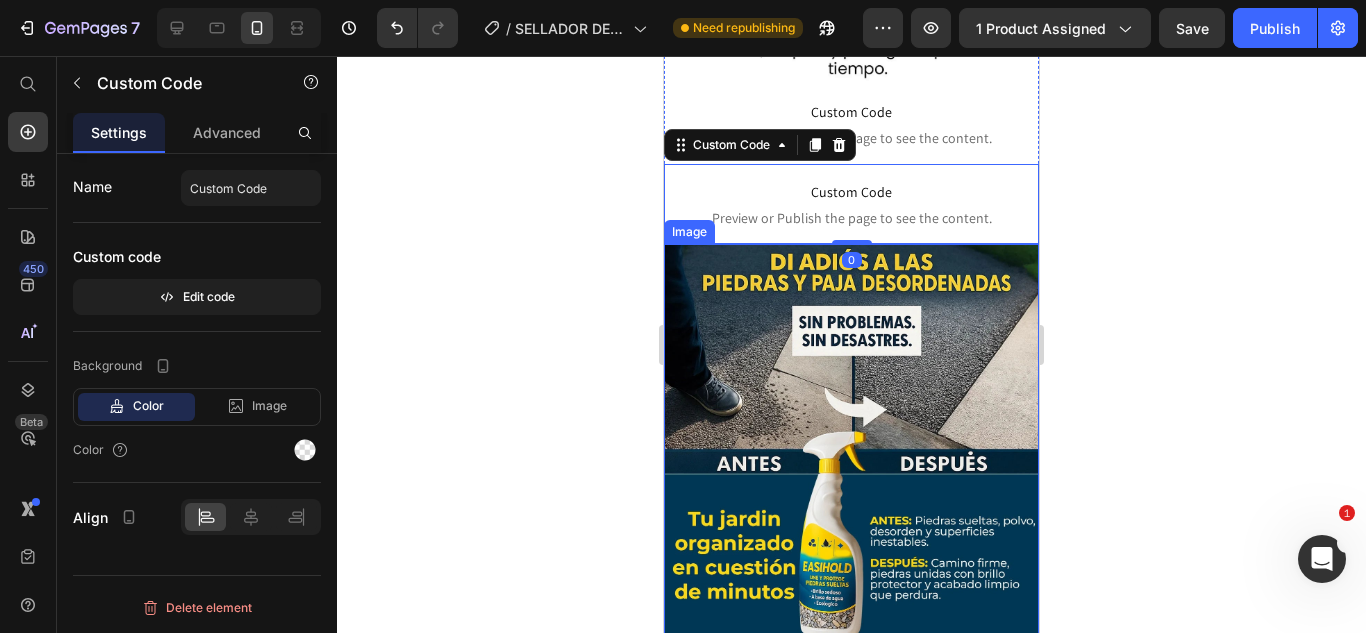 scroll, scrollTop: 832, scrollLeft: 0, axis: vertical 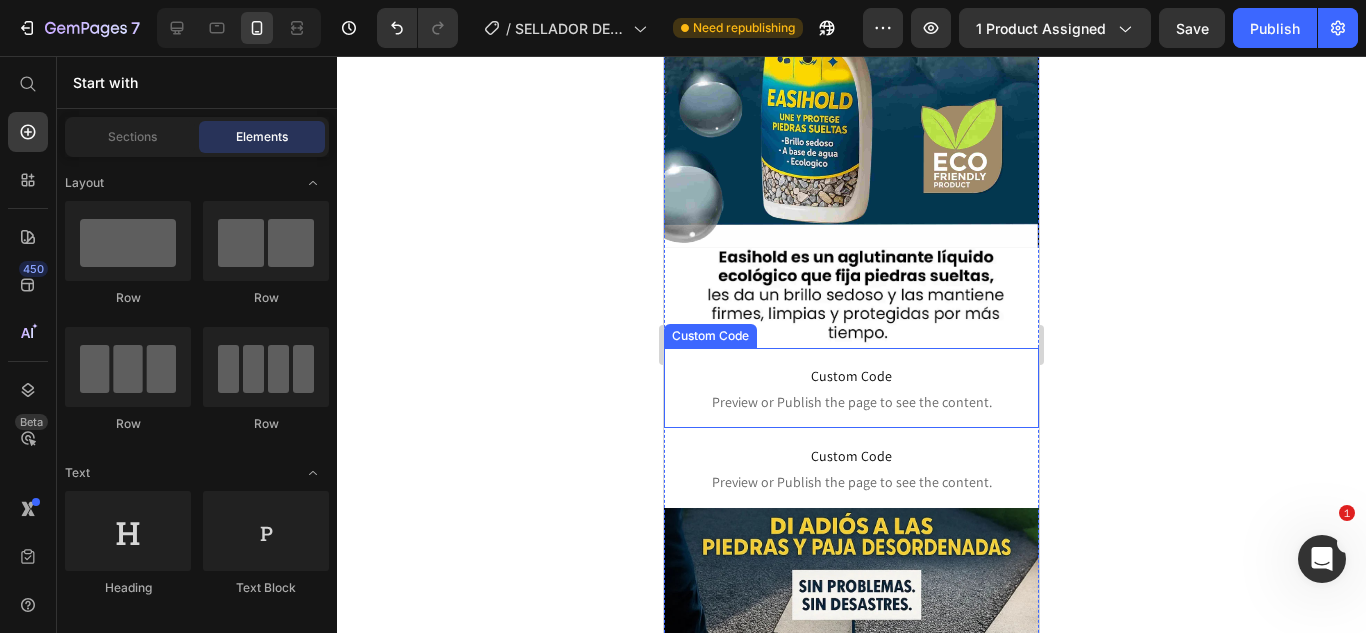 click on "Custom Code
Preview or Publish the page to see the content." at bounding box center [851, 388] 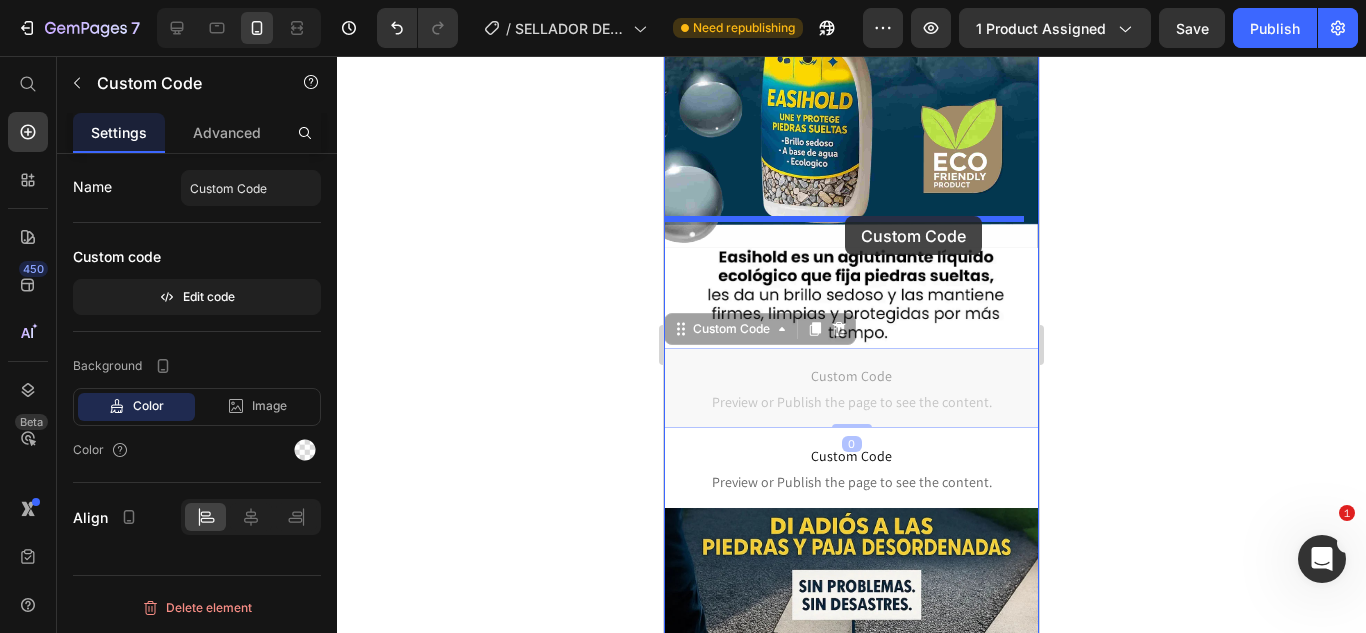 drag, startPoint x: 861, startPoint y: 352, endPoint x: 845, endPoint y: 216, distance: 136.93794 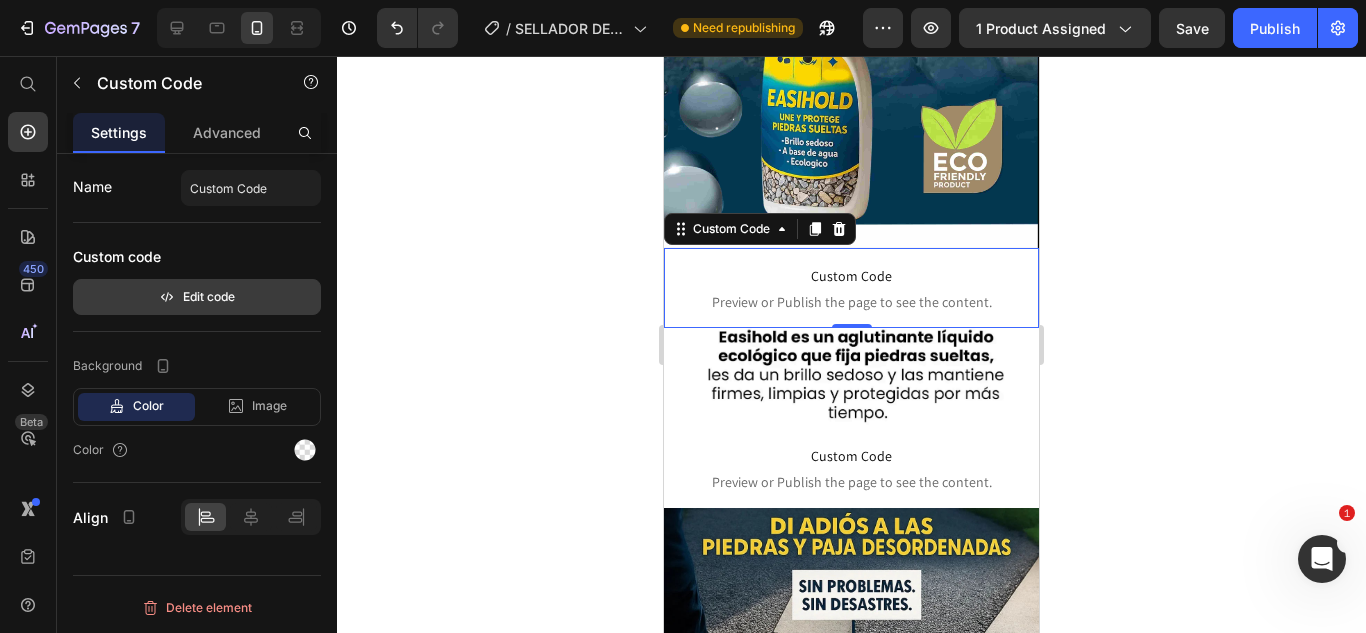 click on "Edit code" at bounding box center [197, 297] 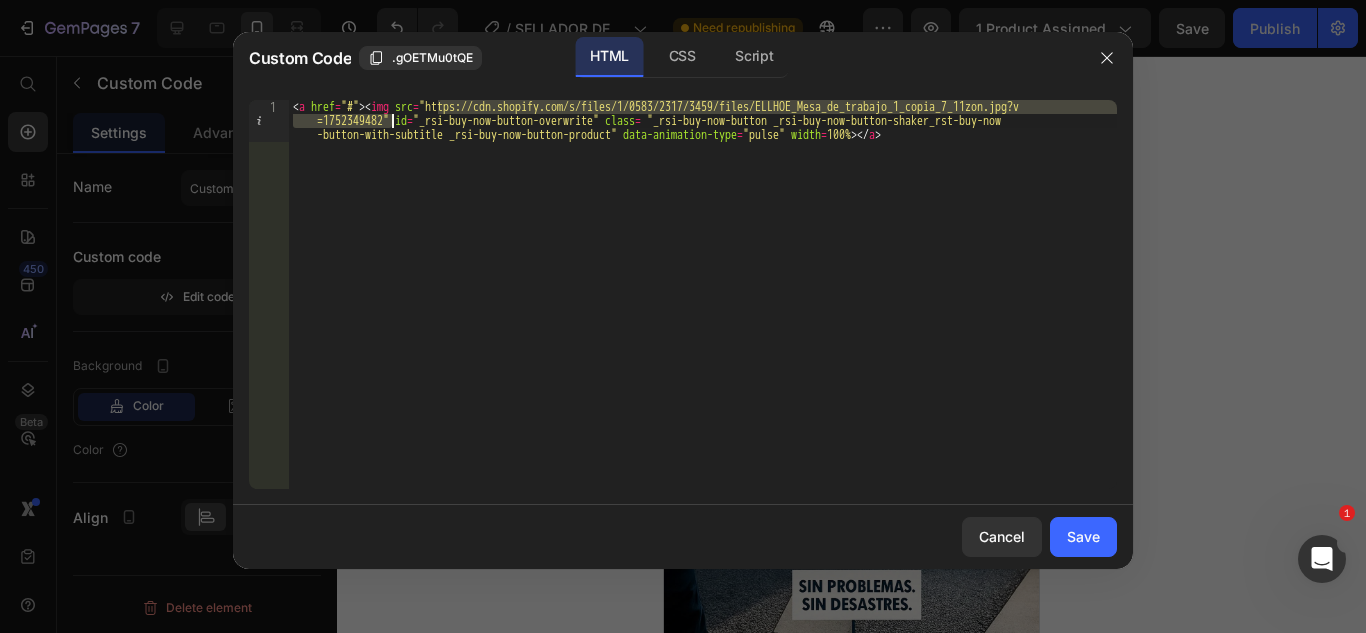 drag, startPoint x: 437, startPoint y: 101, endPoint x: 389, endPoint y: 120, distance: 51.62364 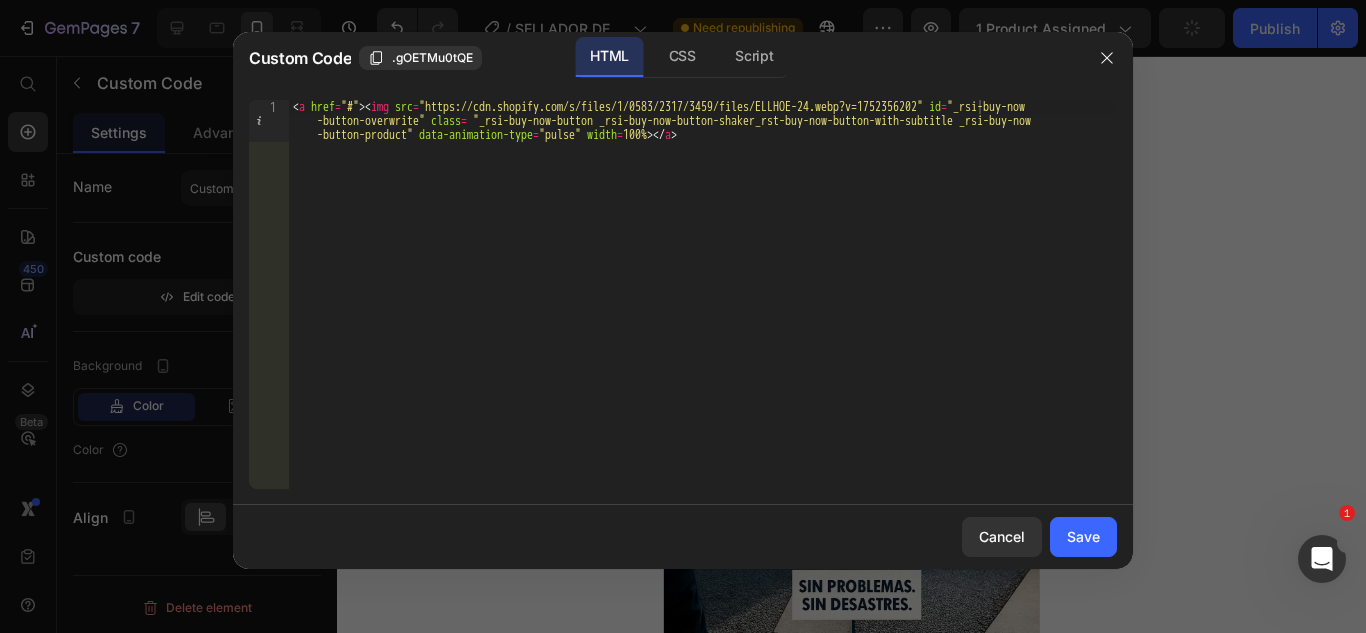 click on "Cancel Save" at bounding box center (683, 537) 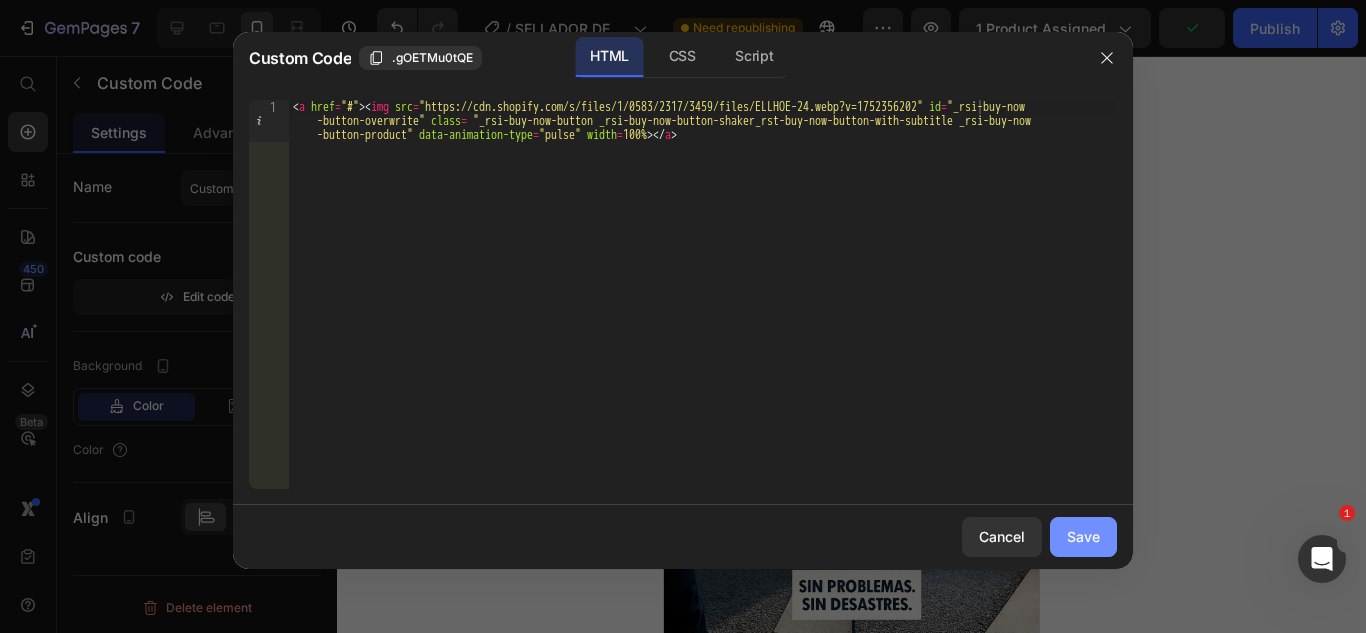 click on "Save" at bounding box center [1083, 536] 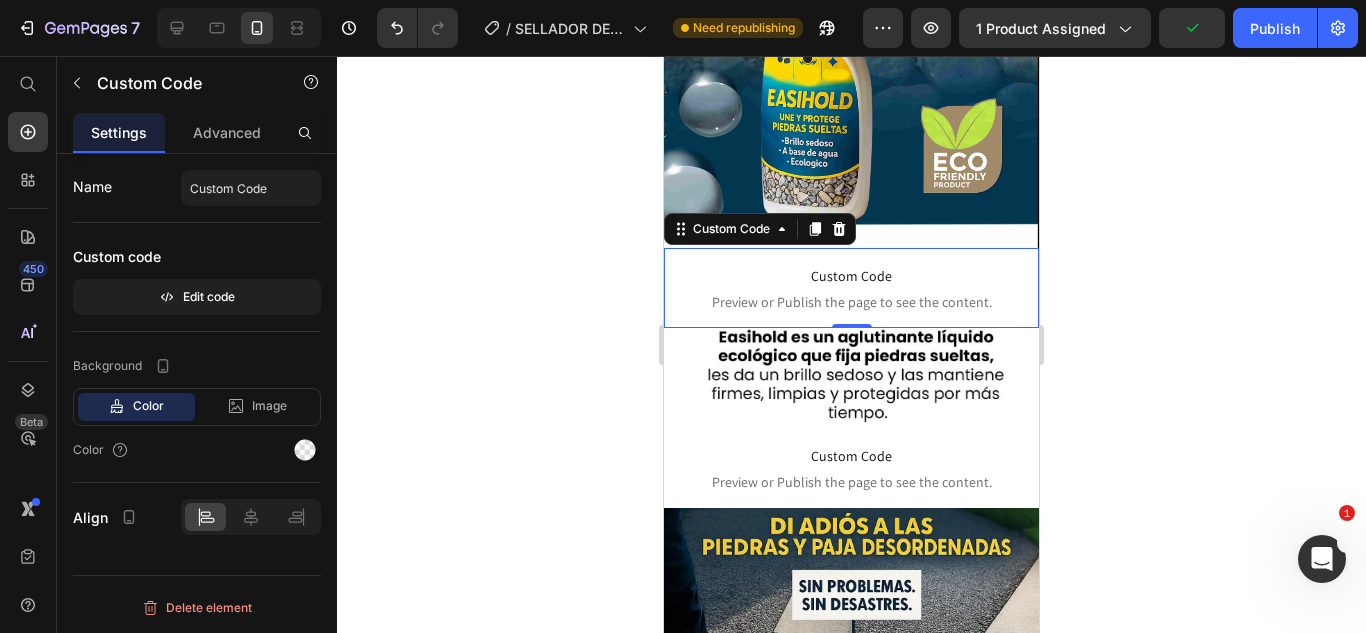 click 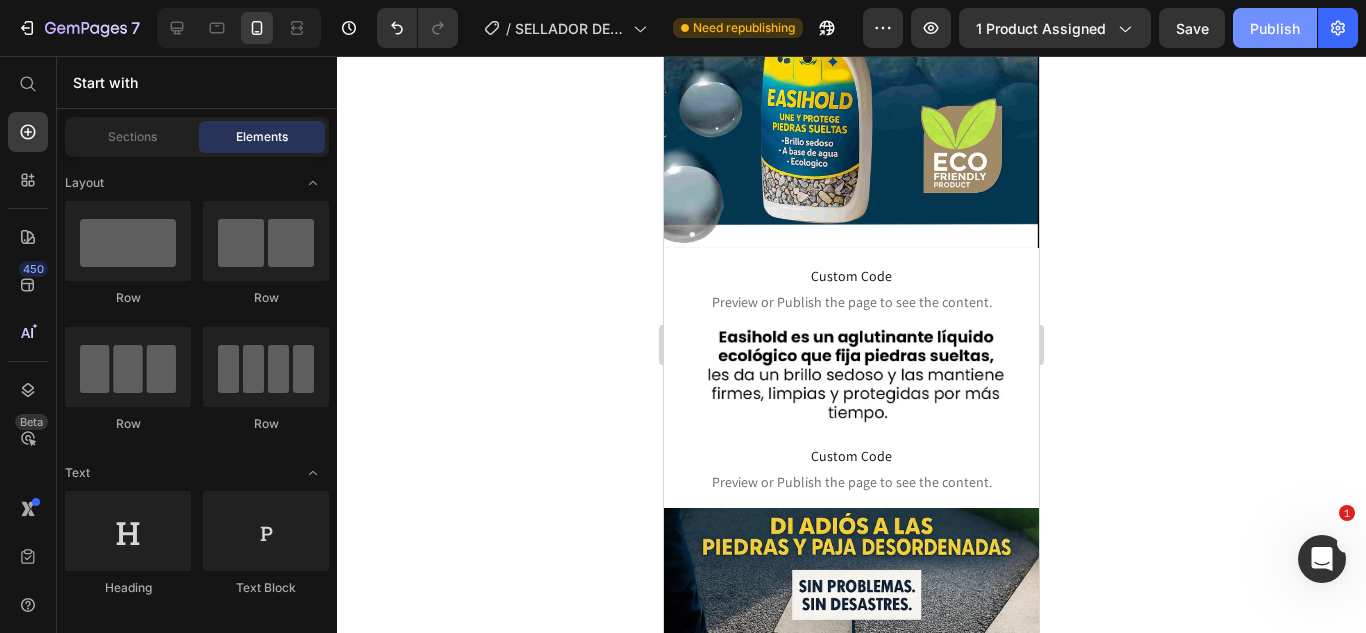 click on "Publish" at bounding box center [1275, 28] 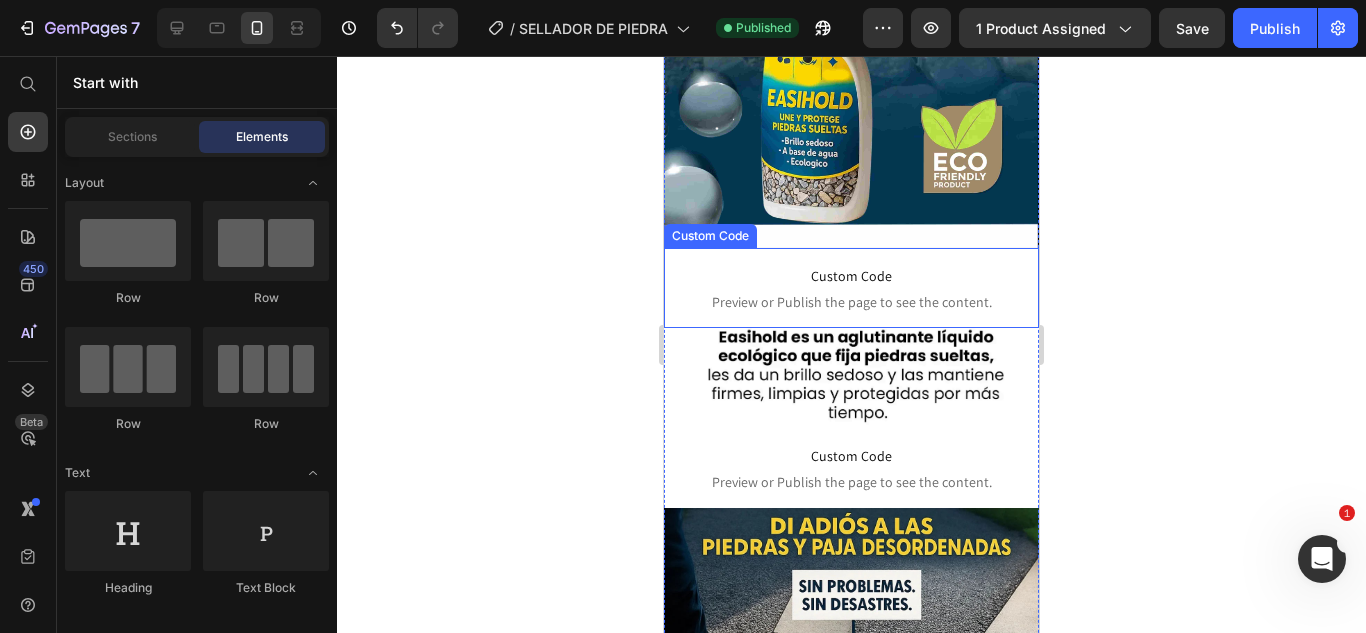 click on "Custom Code" at bounding box center (851, 276) 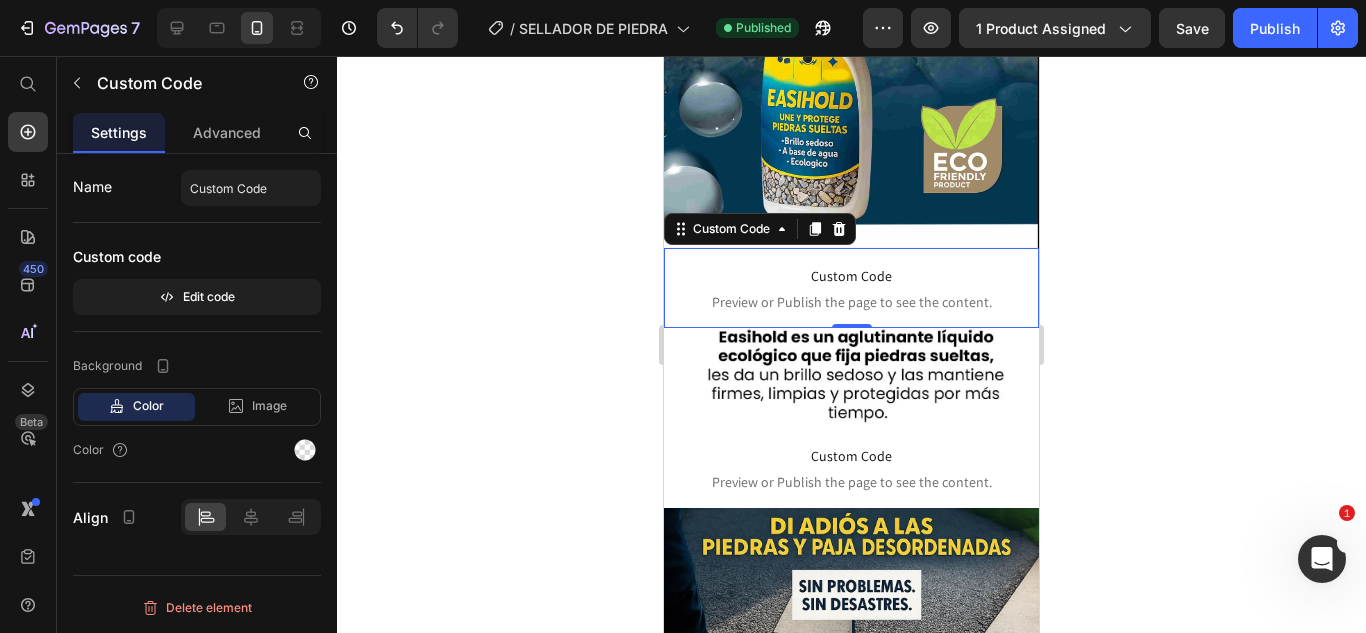 click on "Name Custom Code Custom code  Edit code" 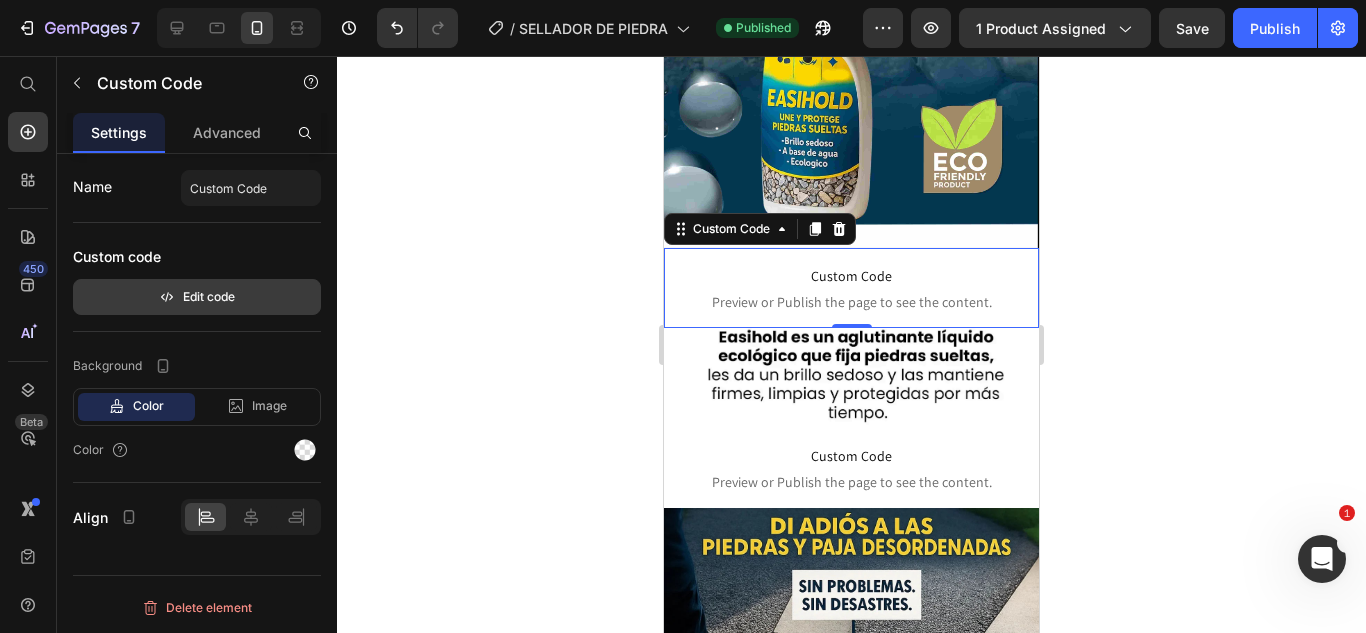 click on "Edit code" at bounding box center (197, 297) 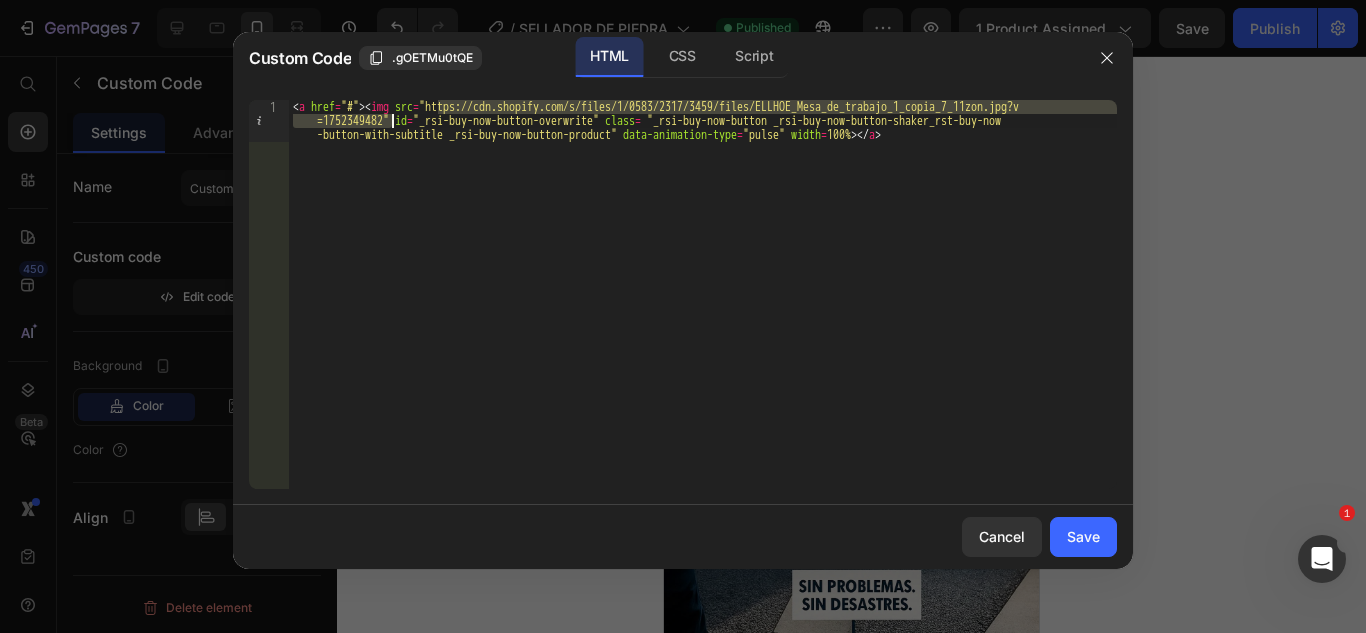 drag, startPoint x: 437, startPoint y: 107, endPoint x: 392, endPoint y: 123, distance: 47.759815 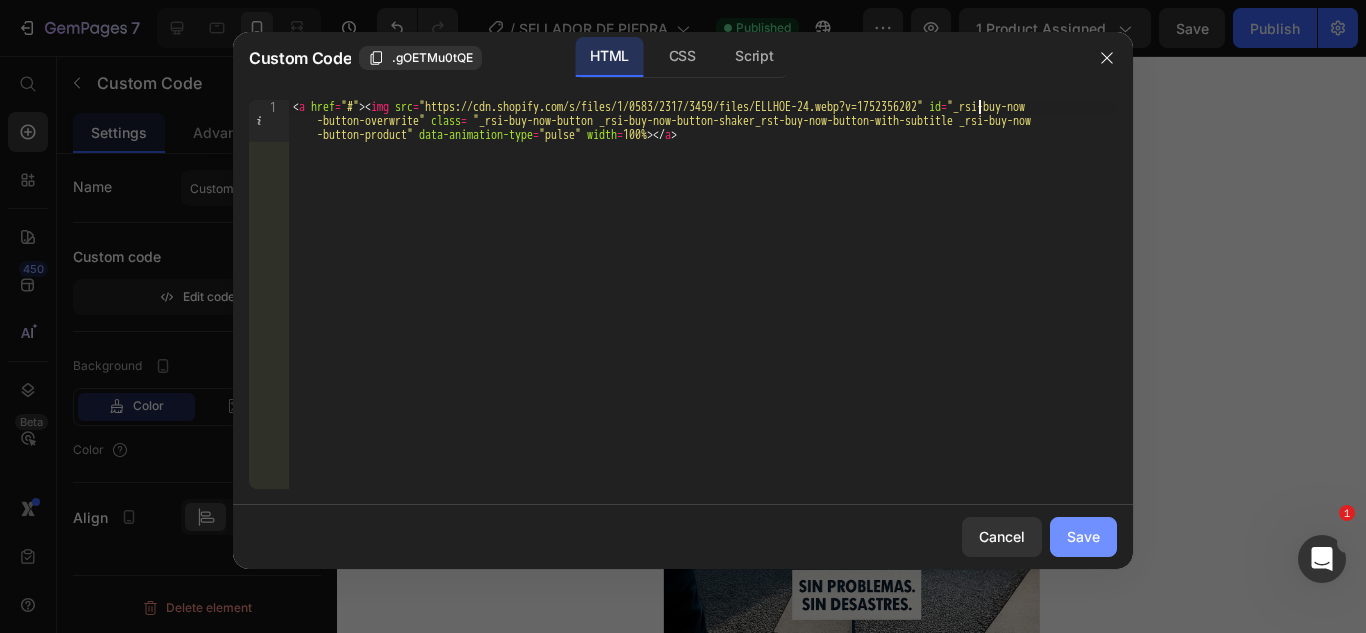 click on "Save" 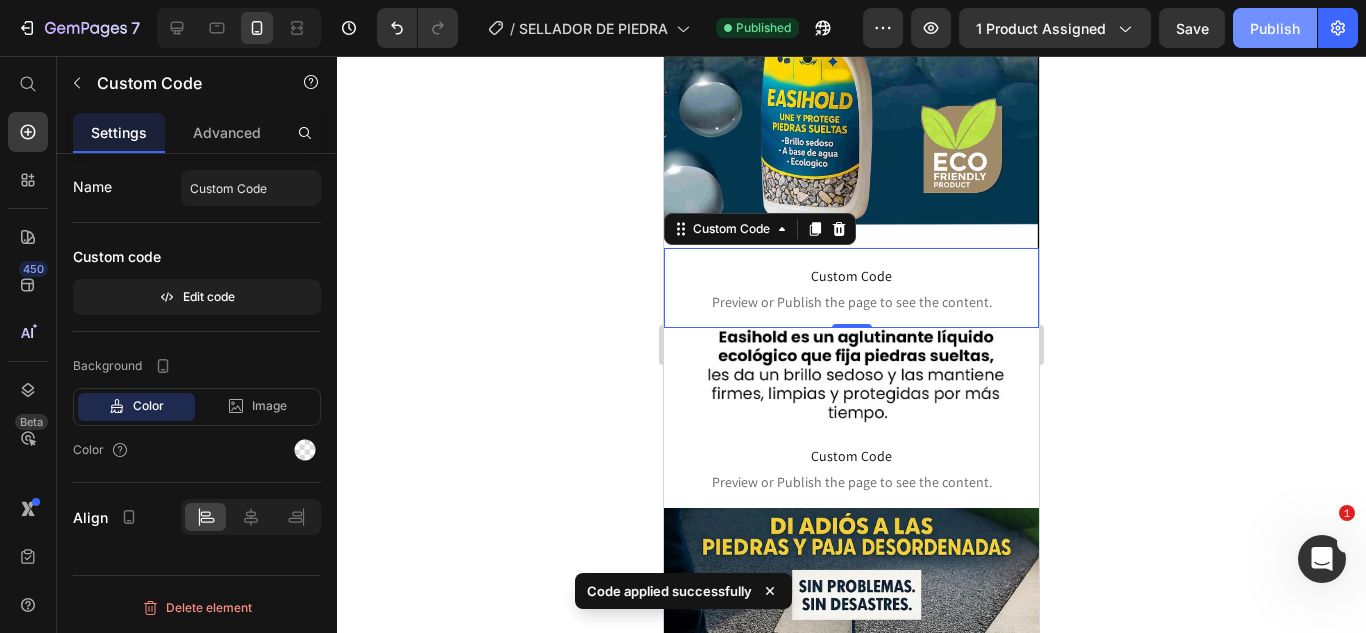 click on "Publish" 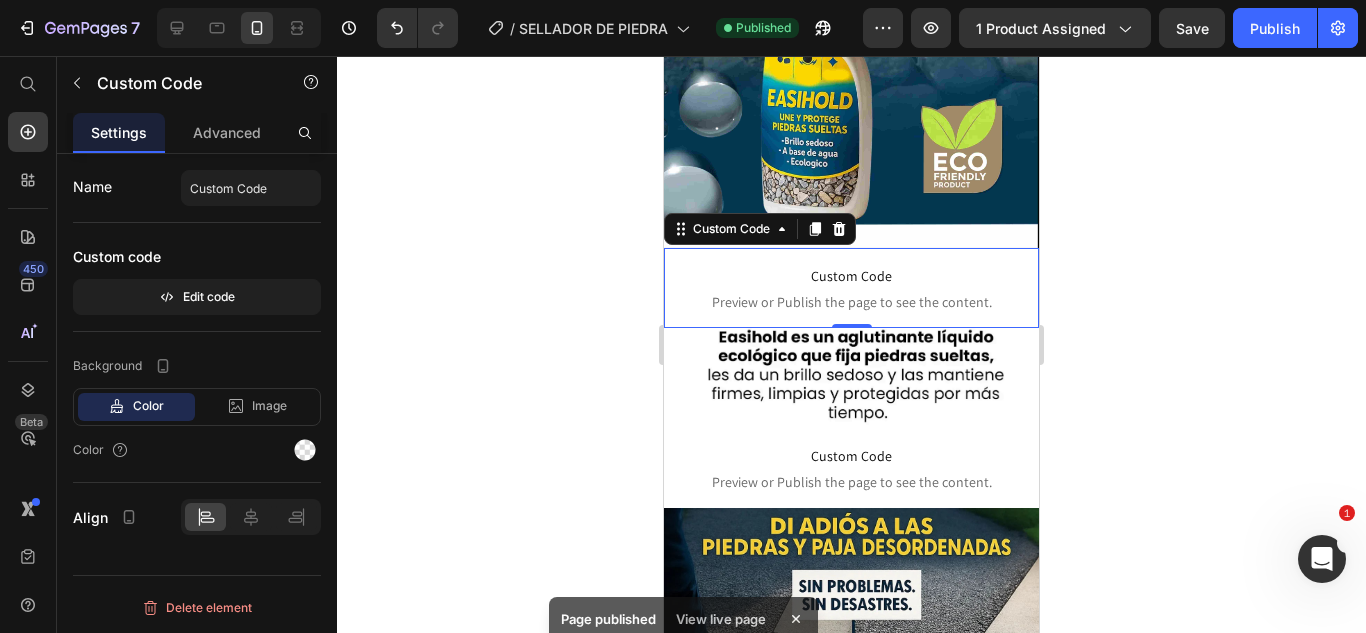 click on "Advanced" at bounding box center (227, 132) 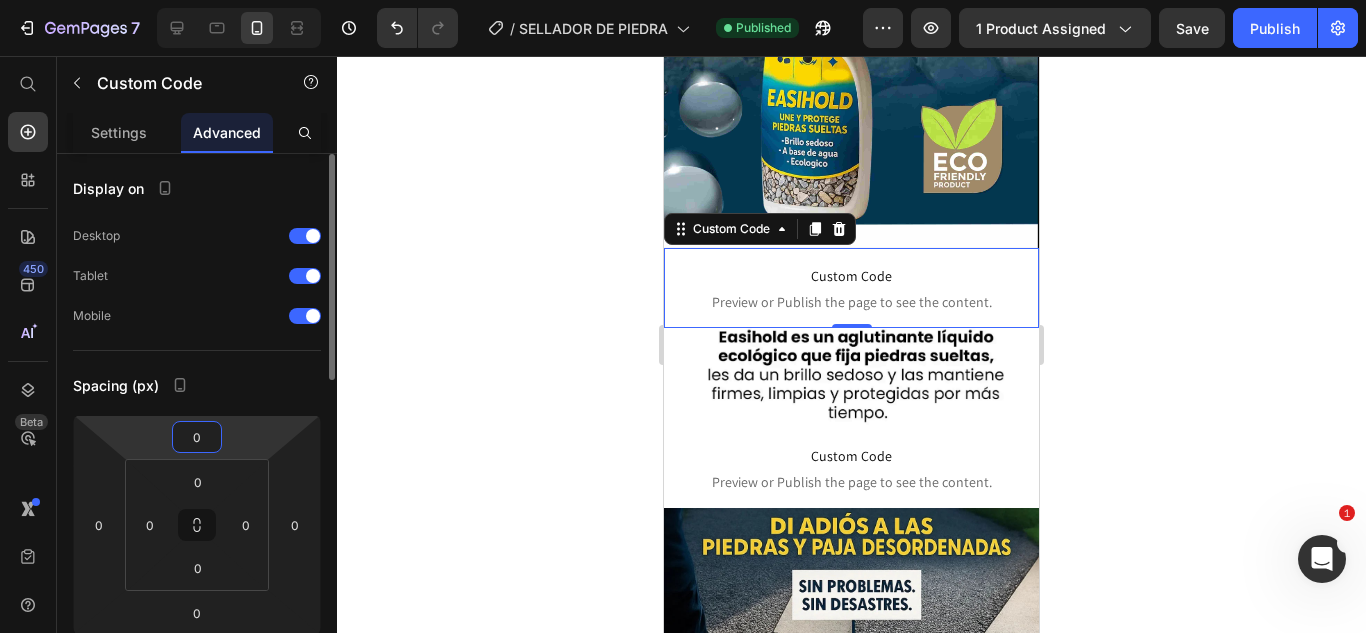 click on "0" at bounding box center [197, 437] 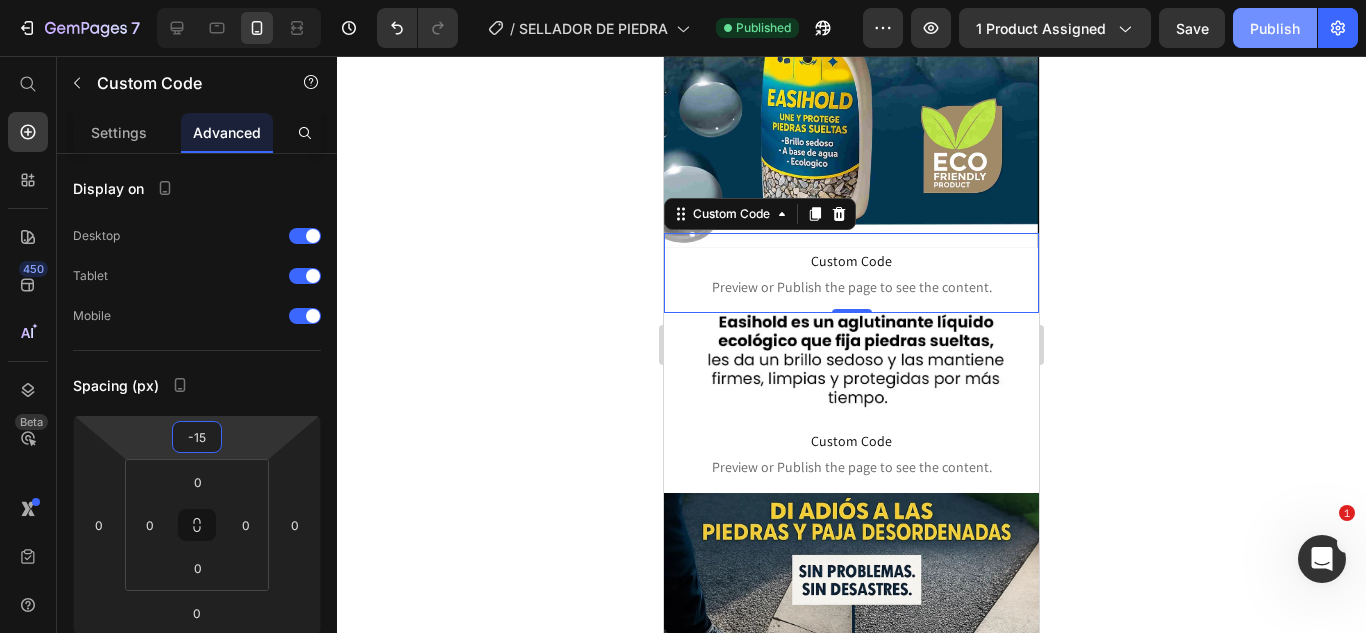 click on "Publish" 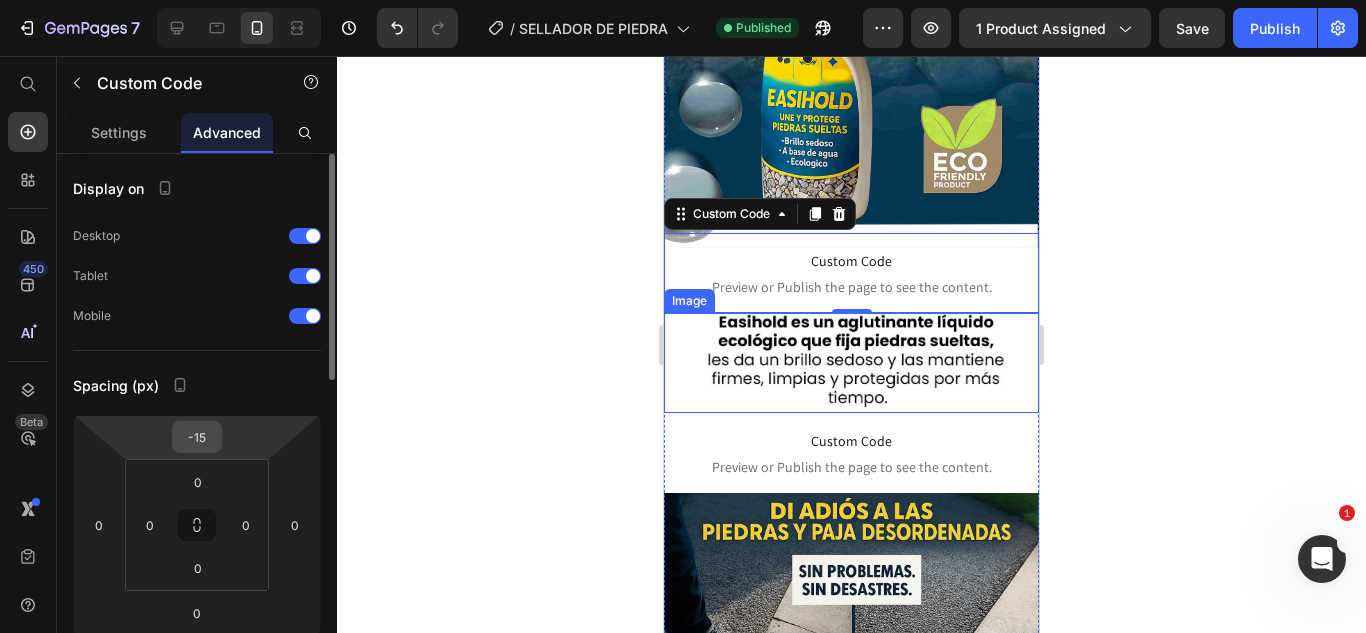 click on "-15" at bounding box center [197, 437] 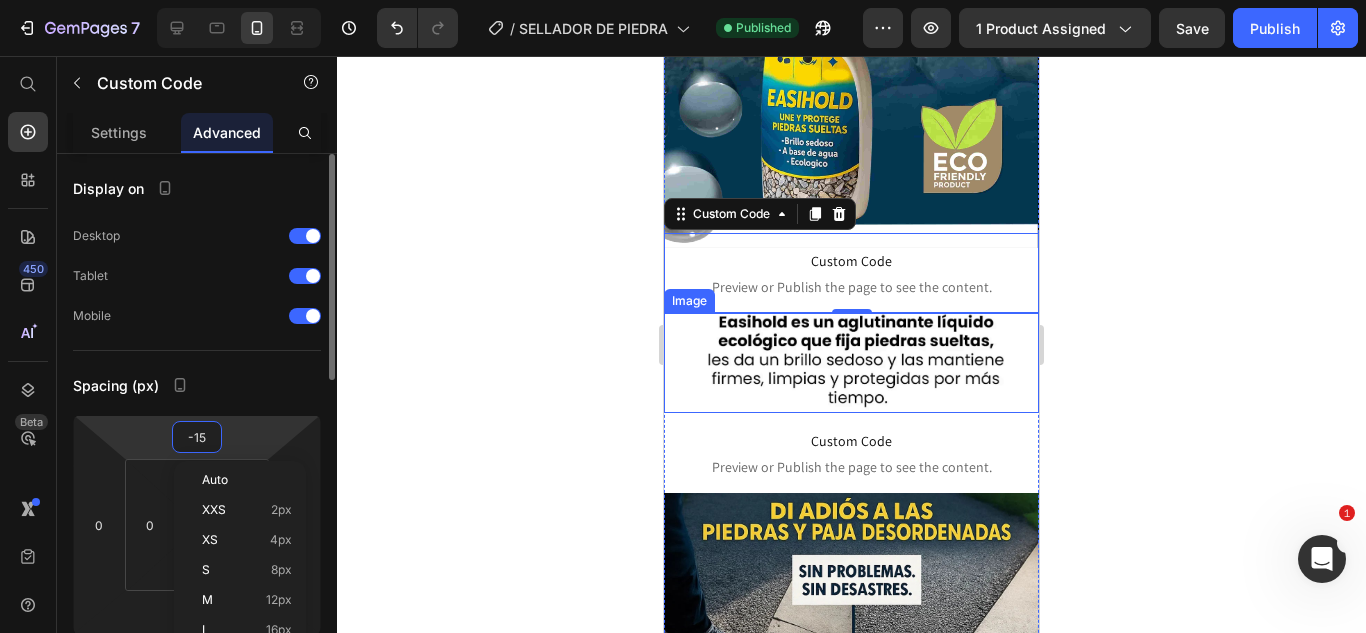 click on "-15" at bounding box center [197, 437] 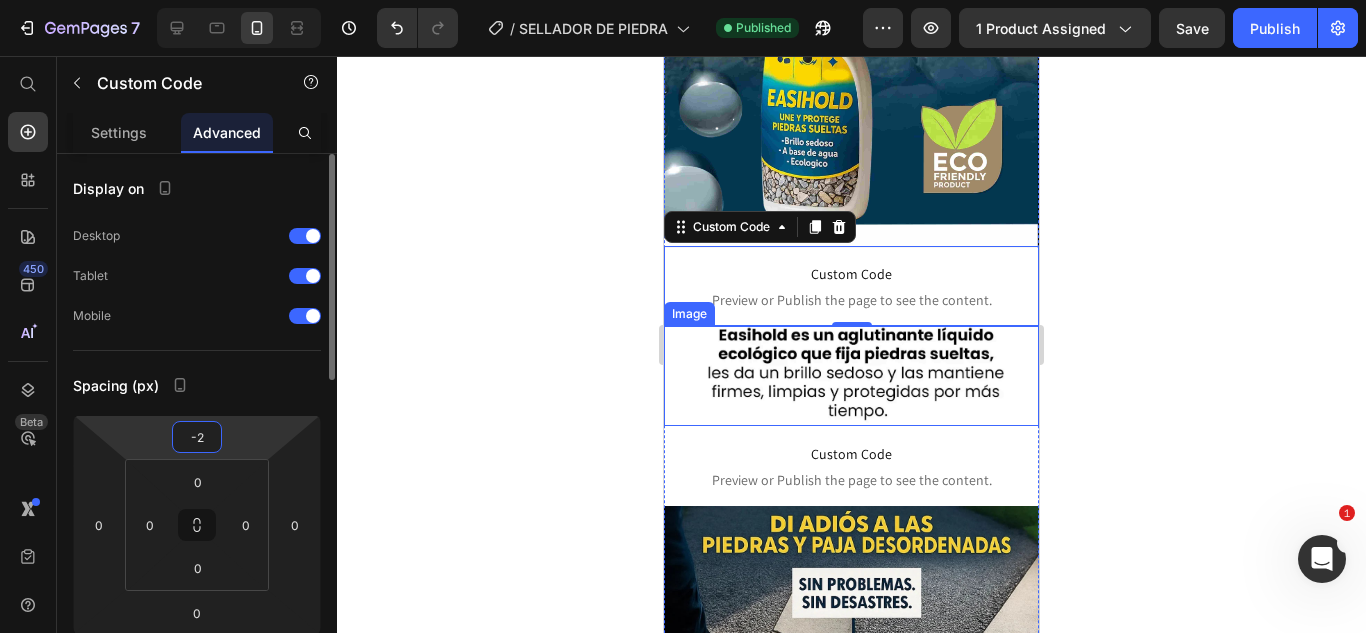 type on "-20" 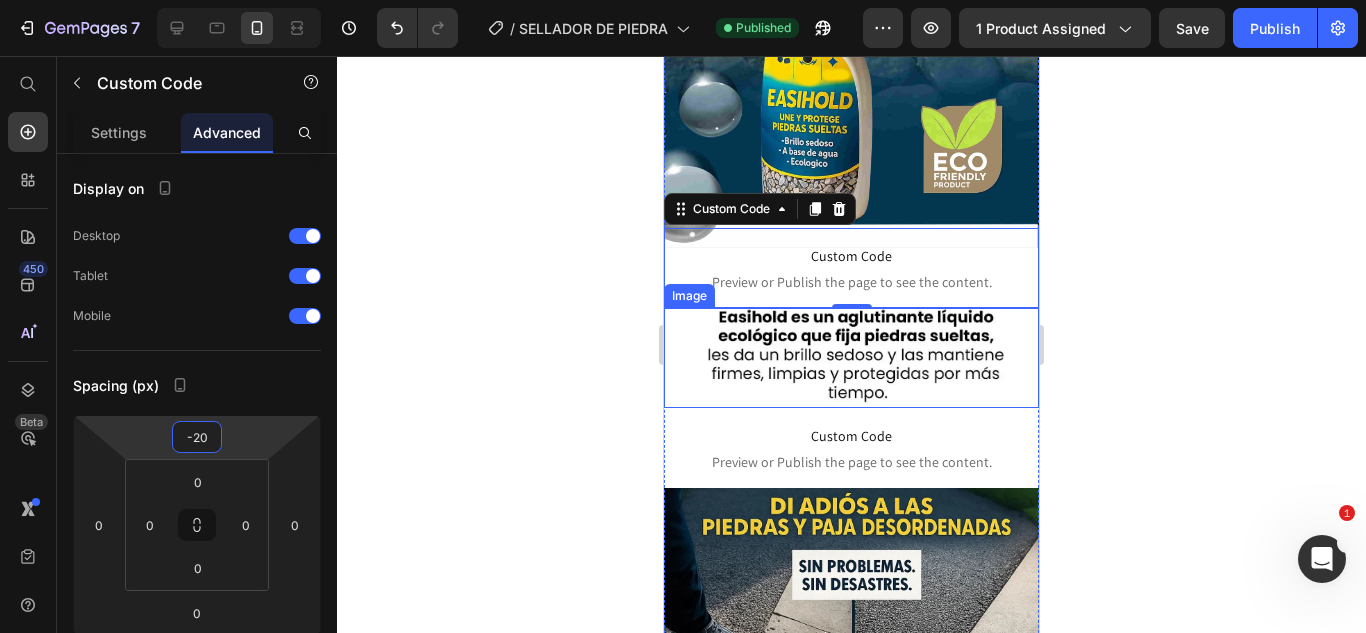 click 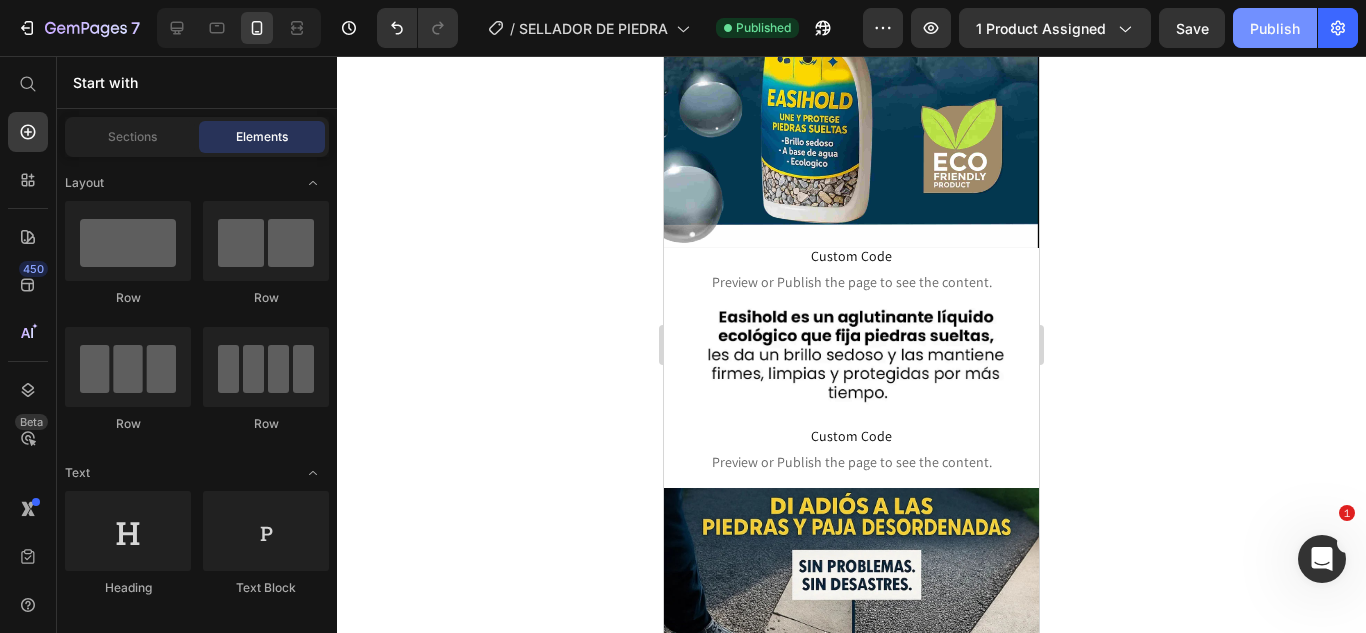 click on "Publish" at bounding box center [1275, 28] 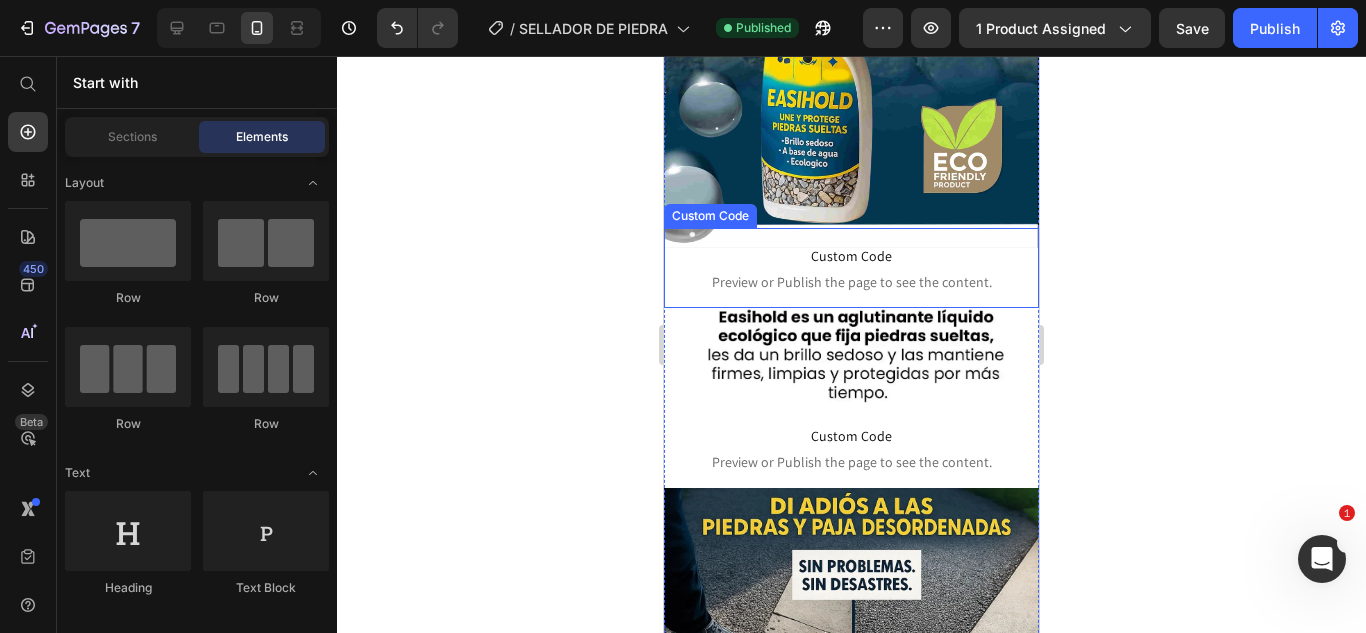 click on "Custom Code" at bounding box center (851, 256) 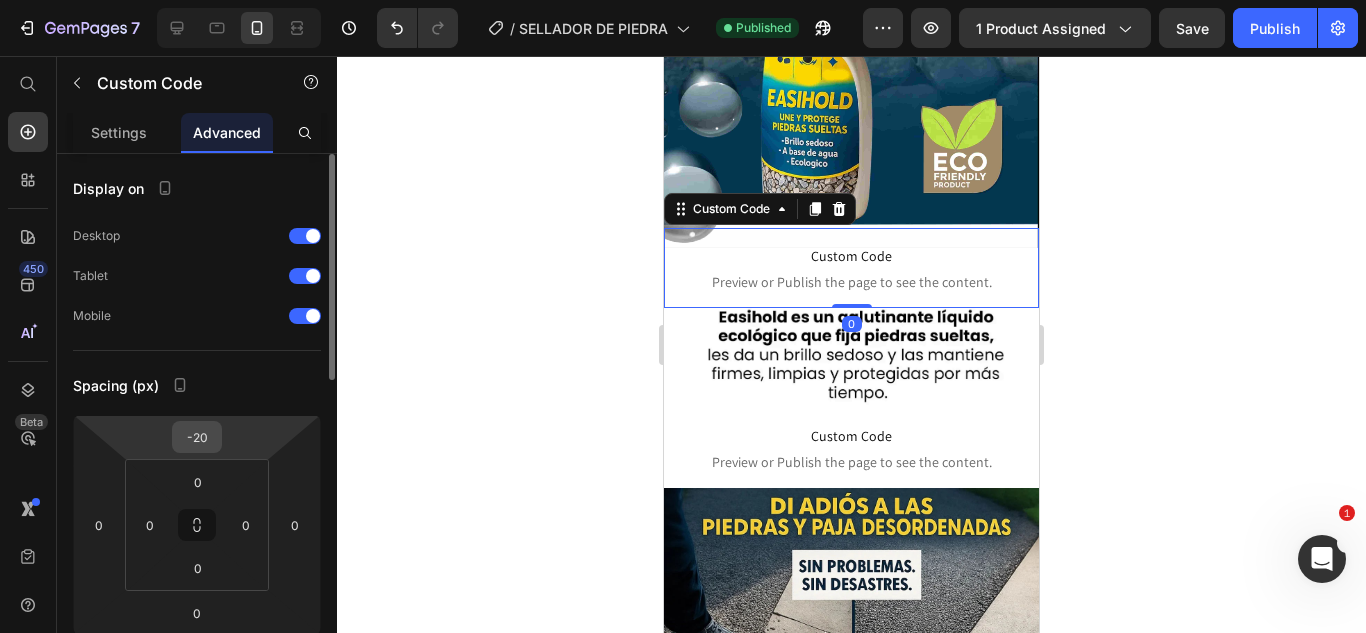 click on "-20" at bounding box center [197, 437] 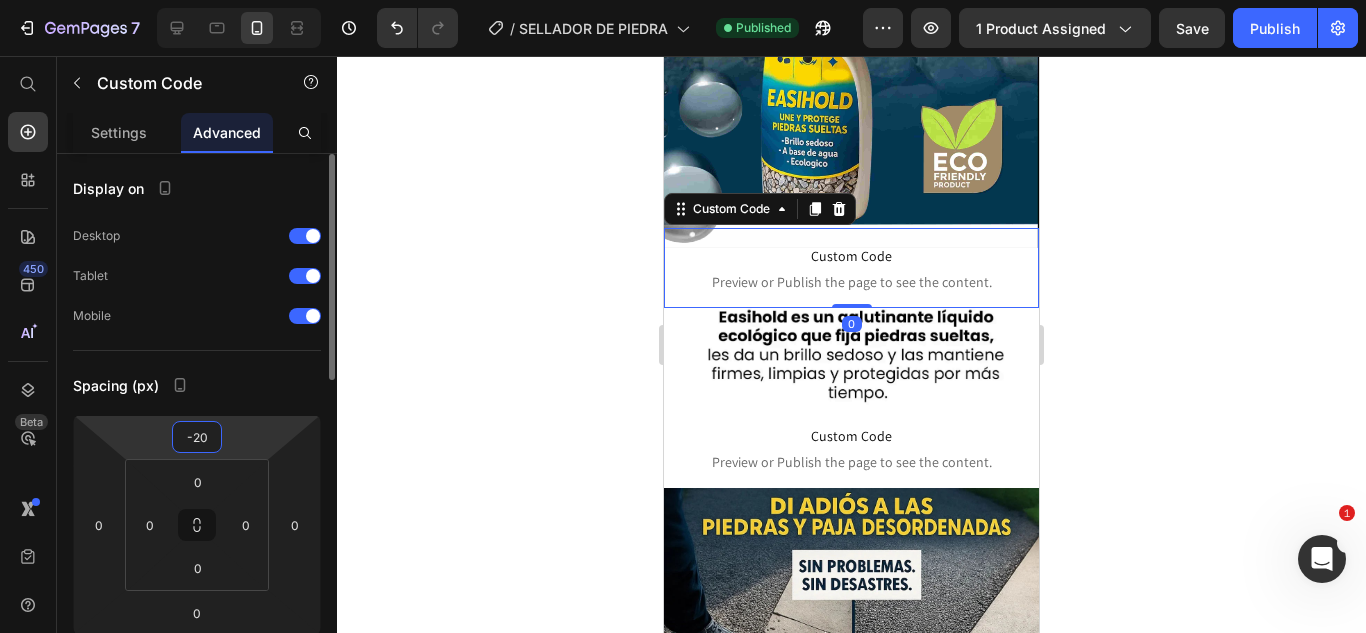 click on "-20" at bounding box center (197, 437) 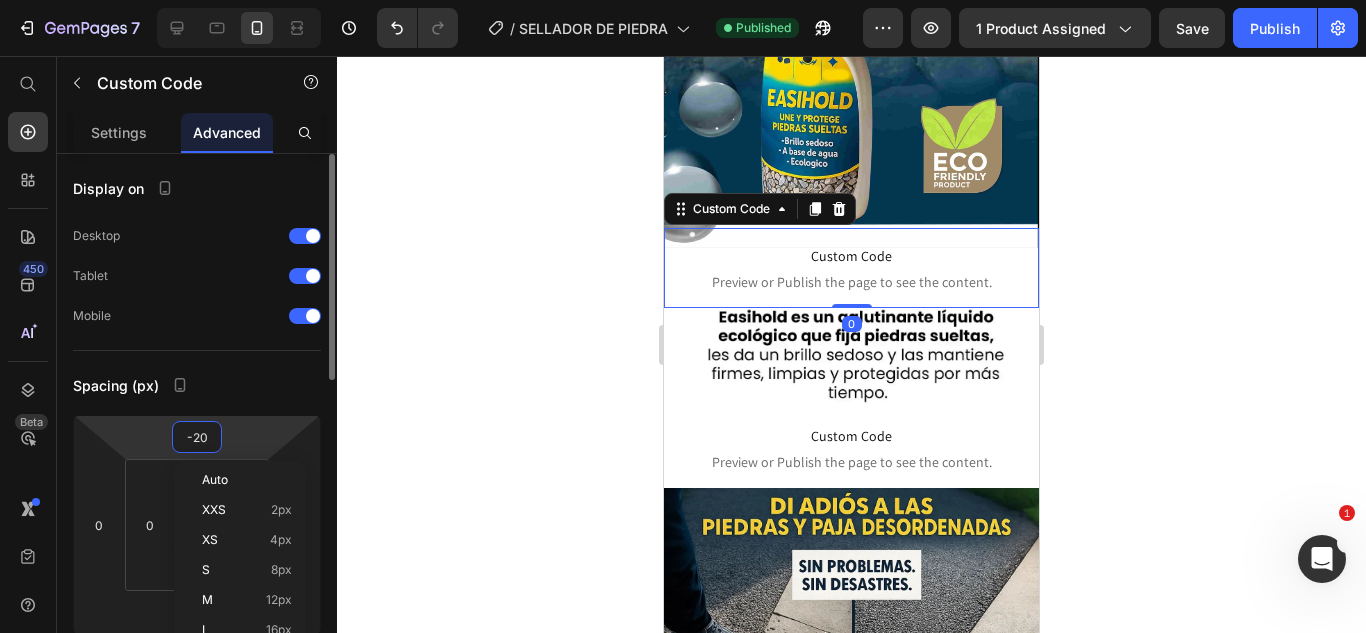 click on "-20" at bounding box center (197, 437) 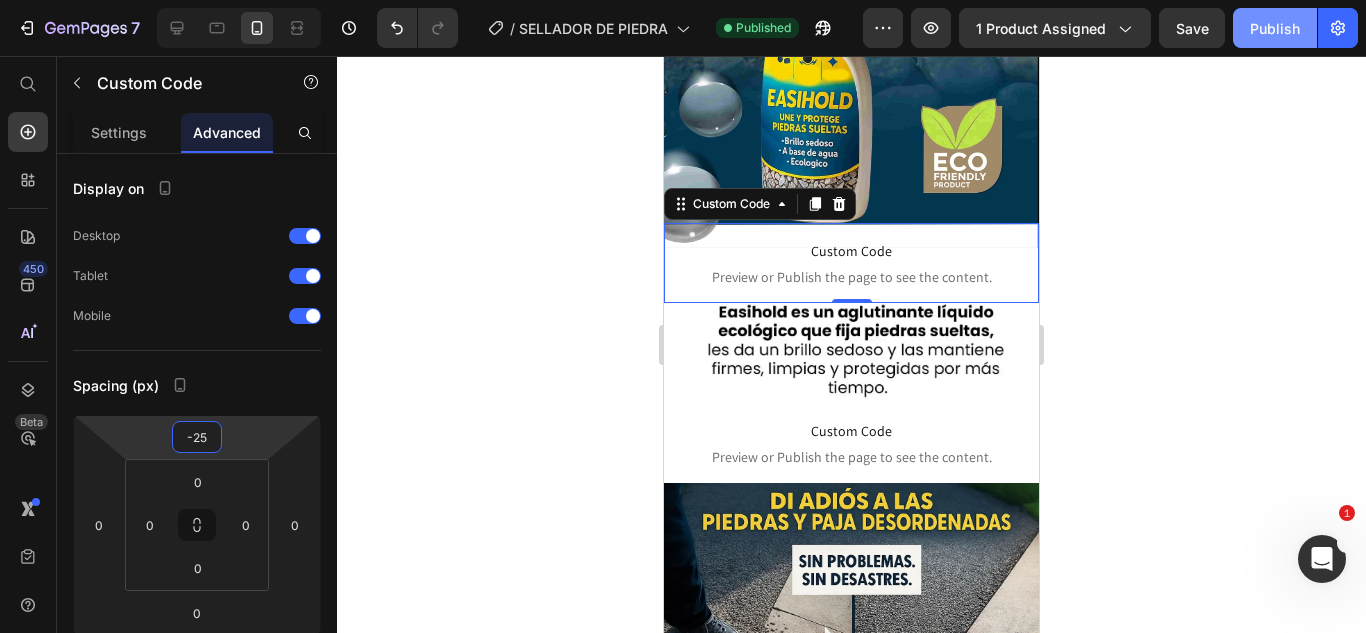 type on "-25" 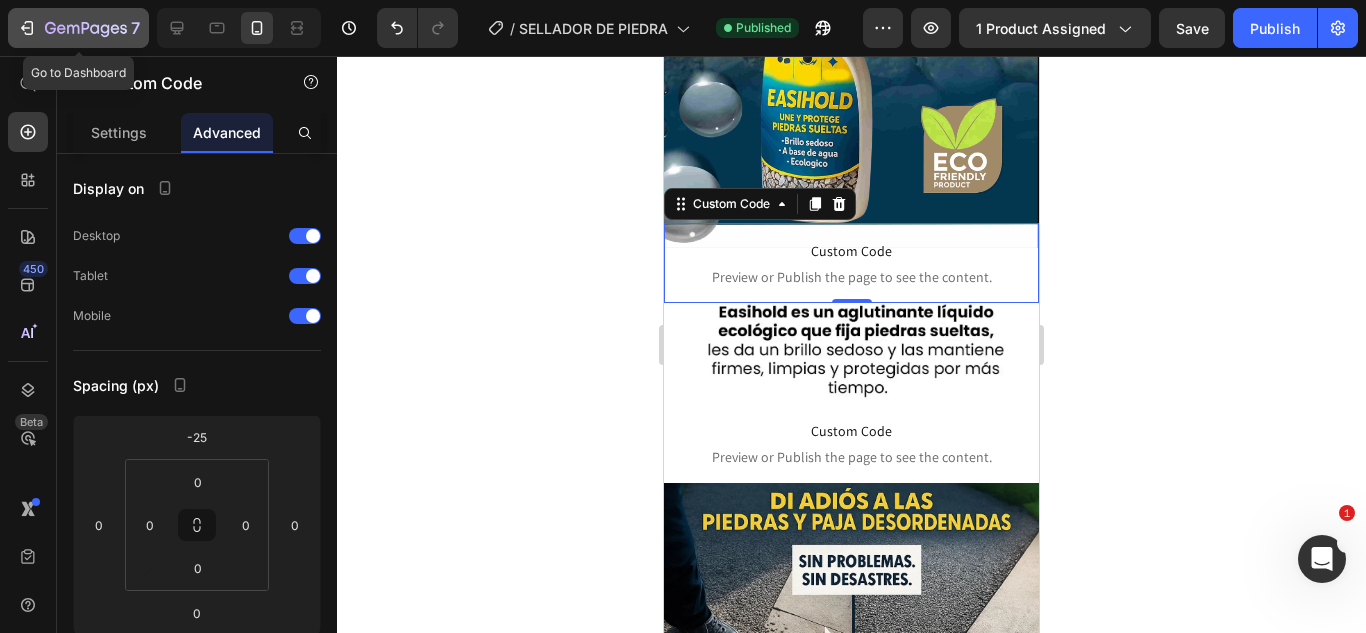 click on "7" at bounding box center (78, 28) 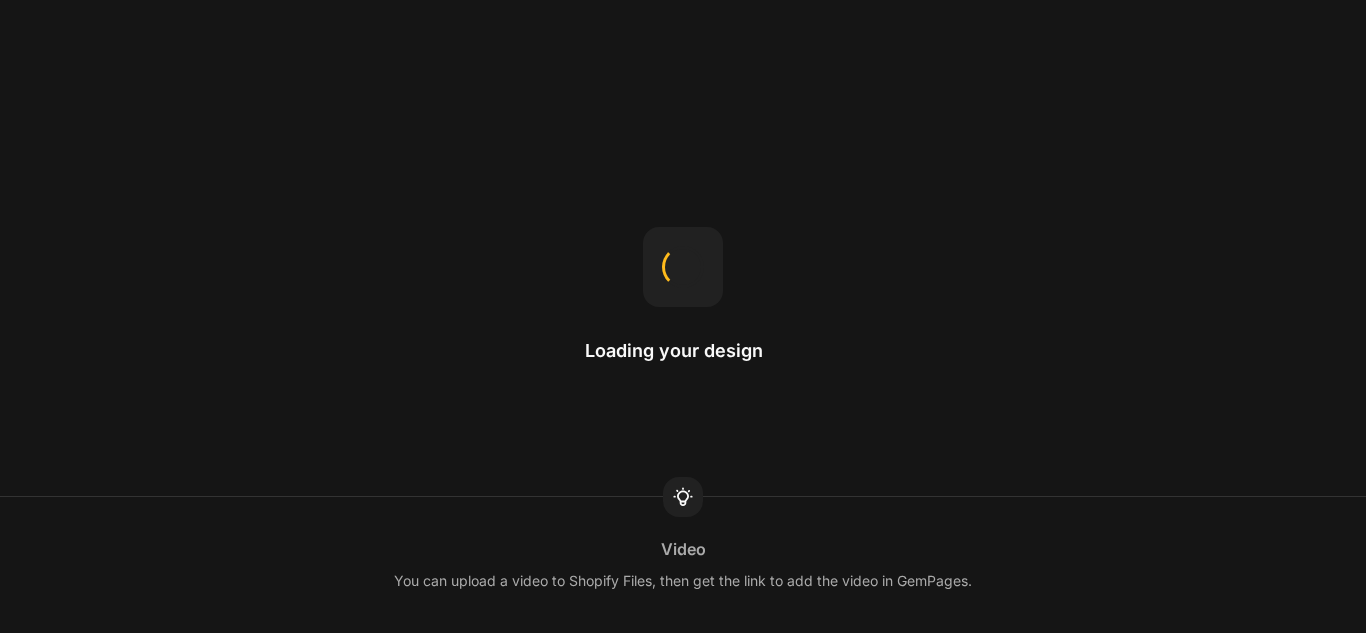 scroll, scrollTop: 0, scrollLeft: 0, axis: both 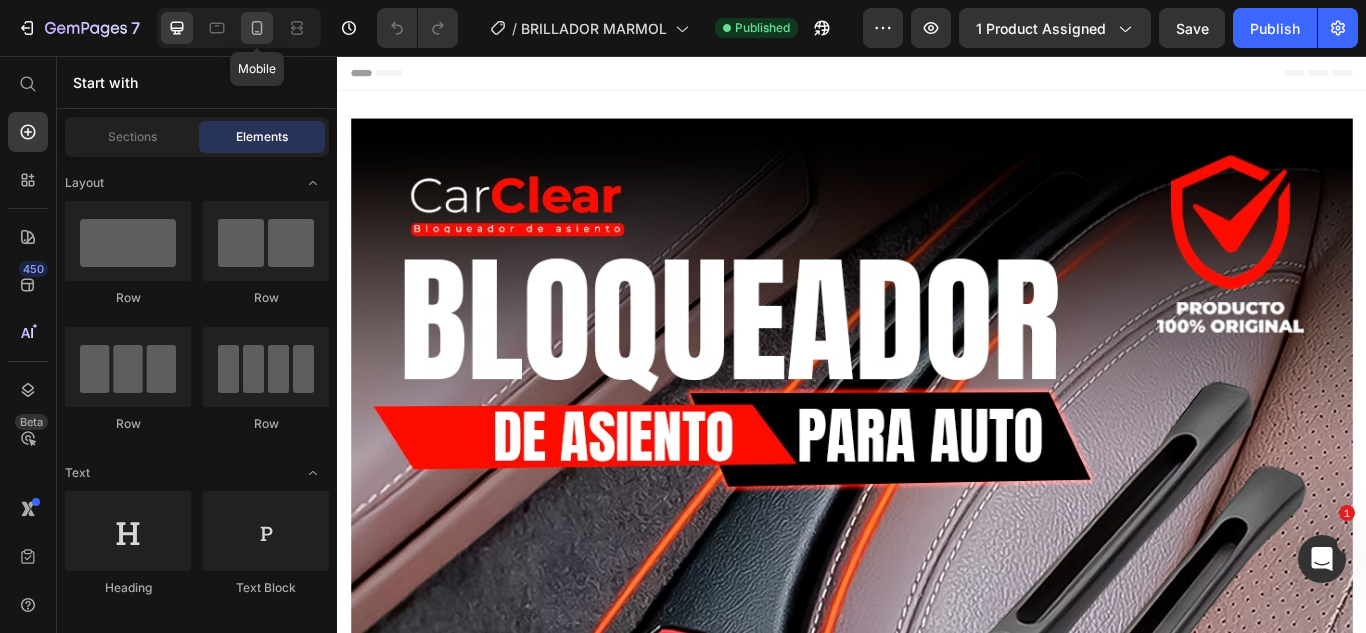 click 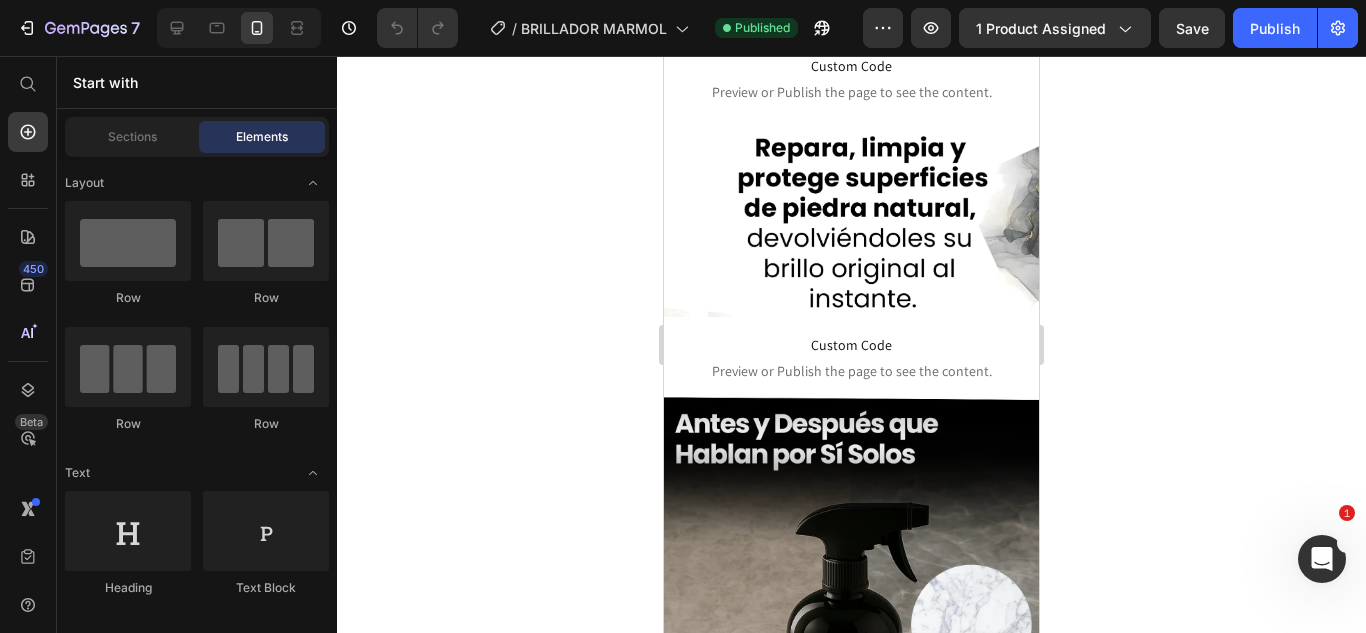 scroll, scrollTop: 441, scrollLeft: 0, axis: vertical 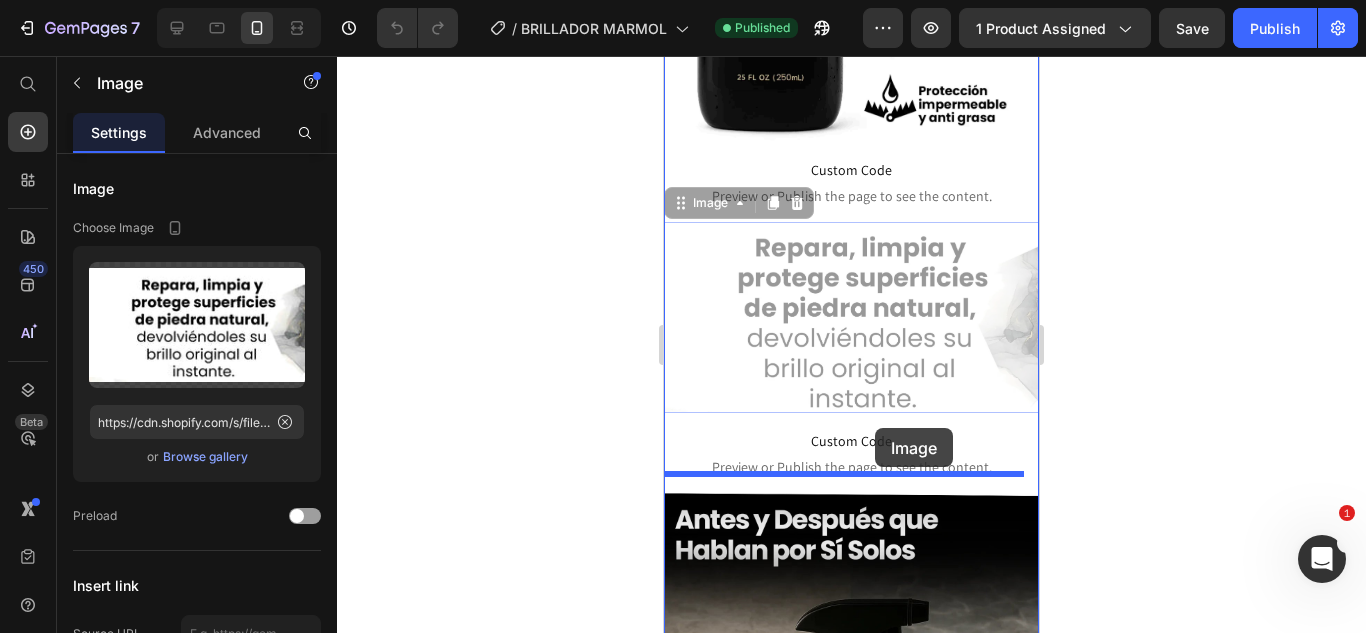 drag, startPoint x: 874, startPoint y: 263, endPoint x: 1753, endPoint y: 418, distance: 892.56146 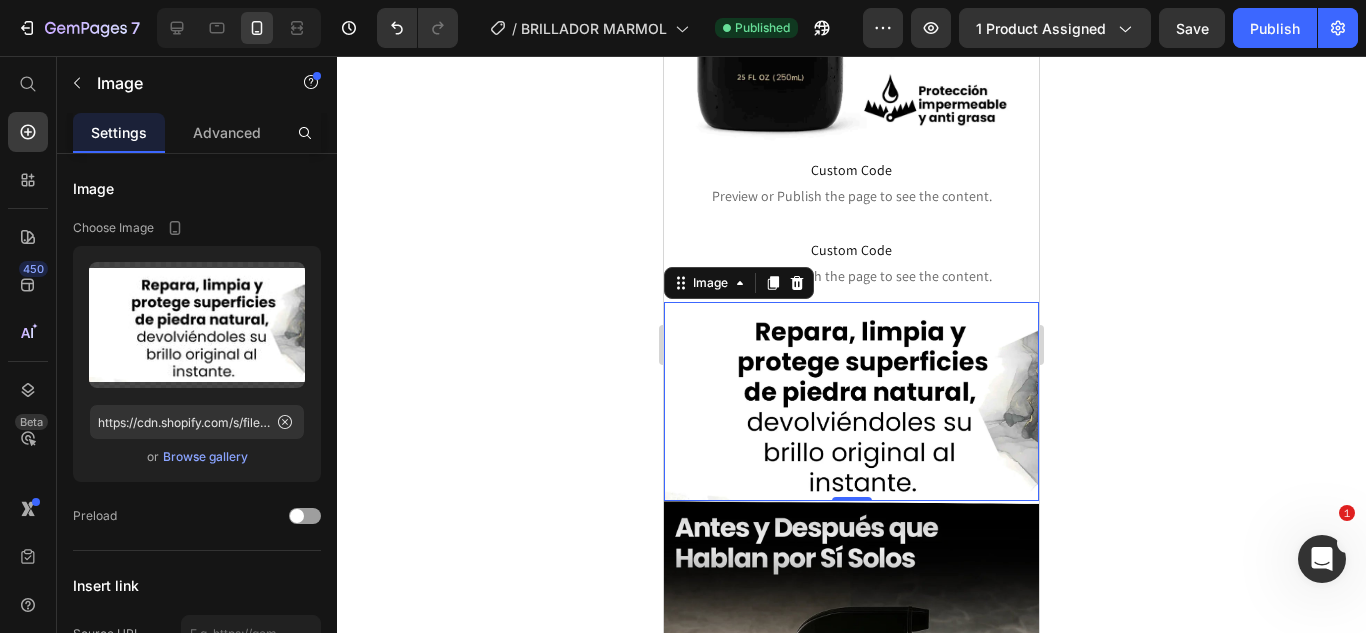 click 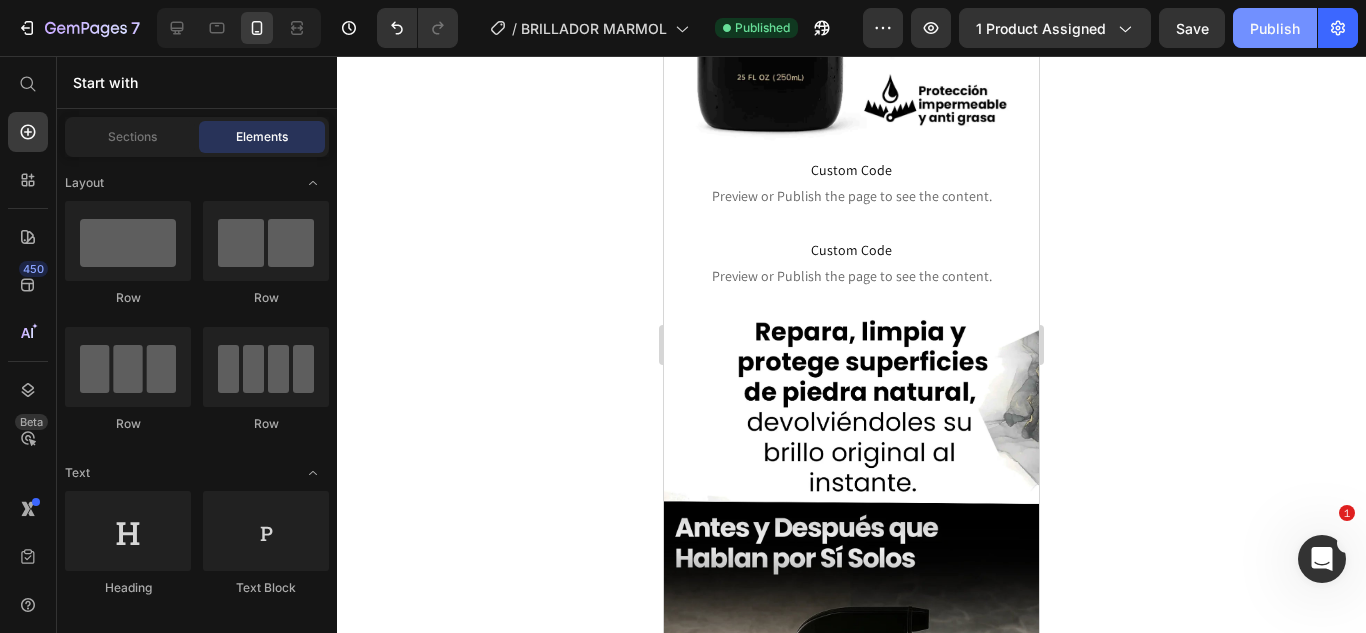 click on "Publish" at bounding box center (1275, 28) 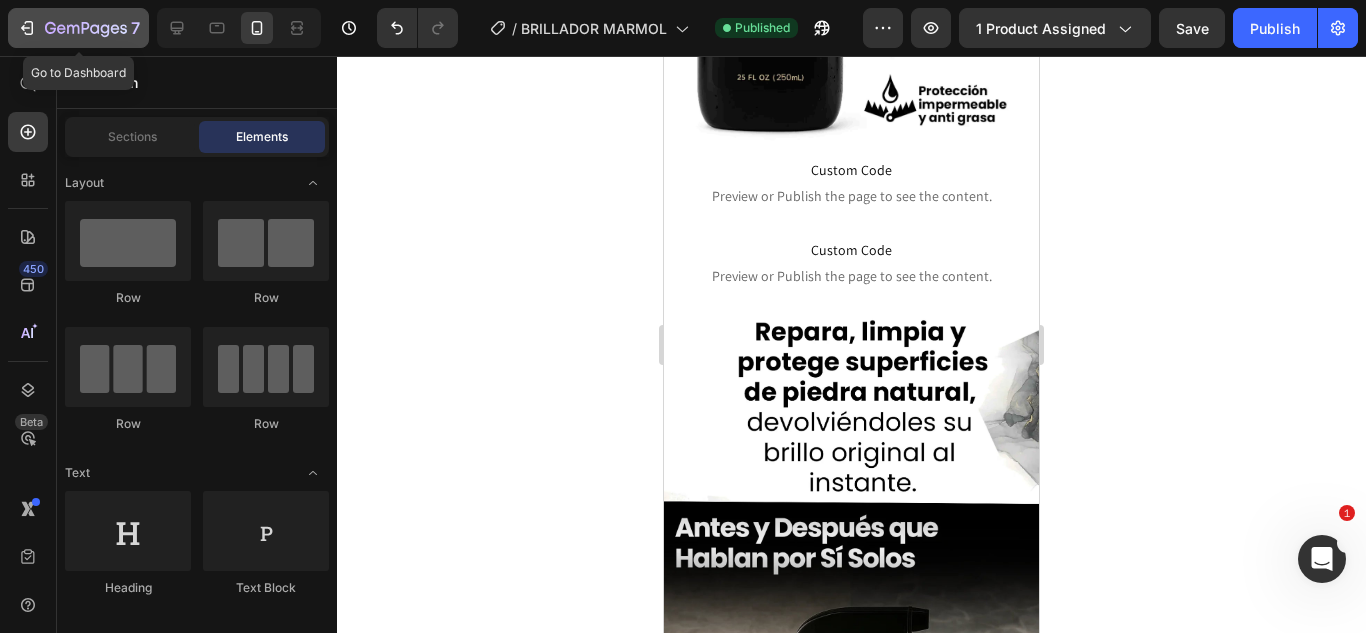 click on "7" 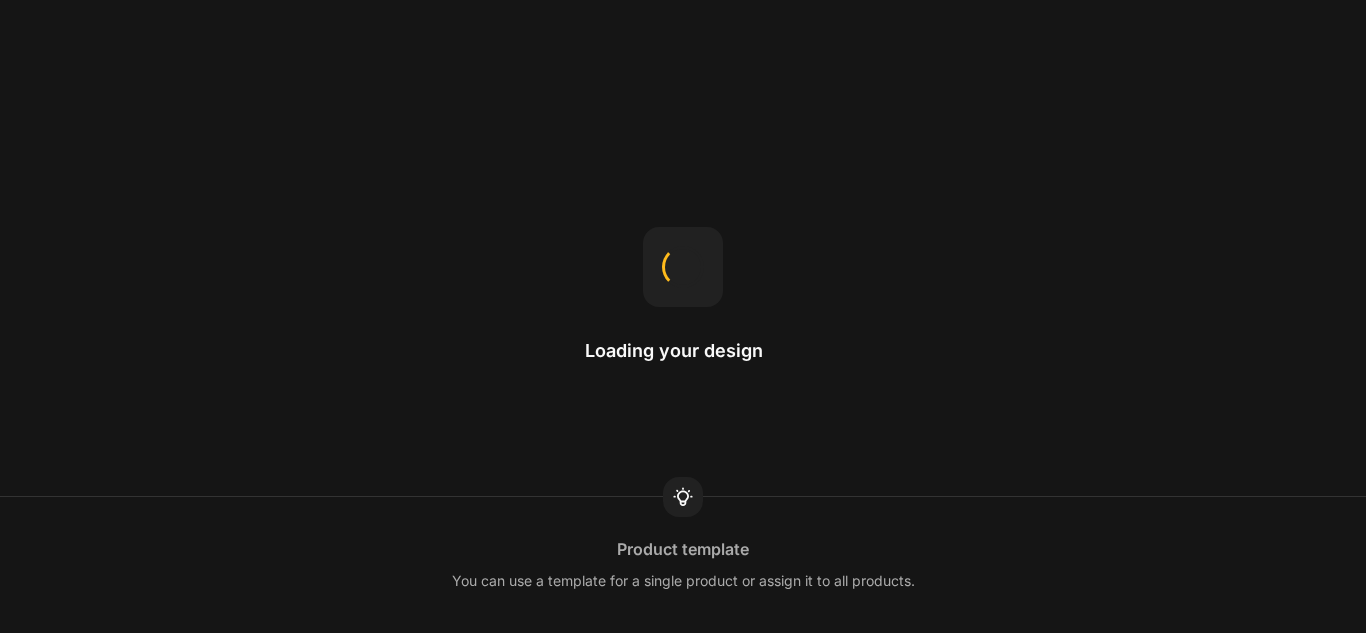 scroll, scrollTop: 0, scrollLeft: 0, axis: both 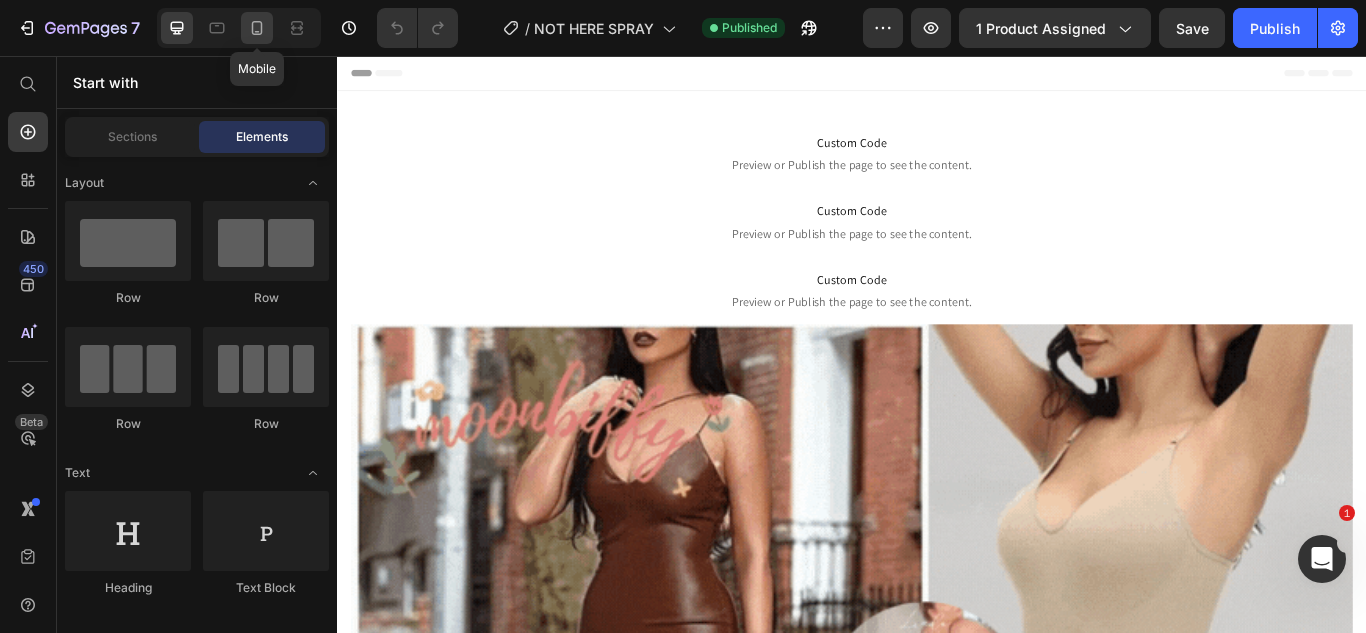 click 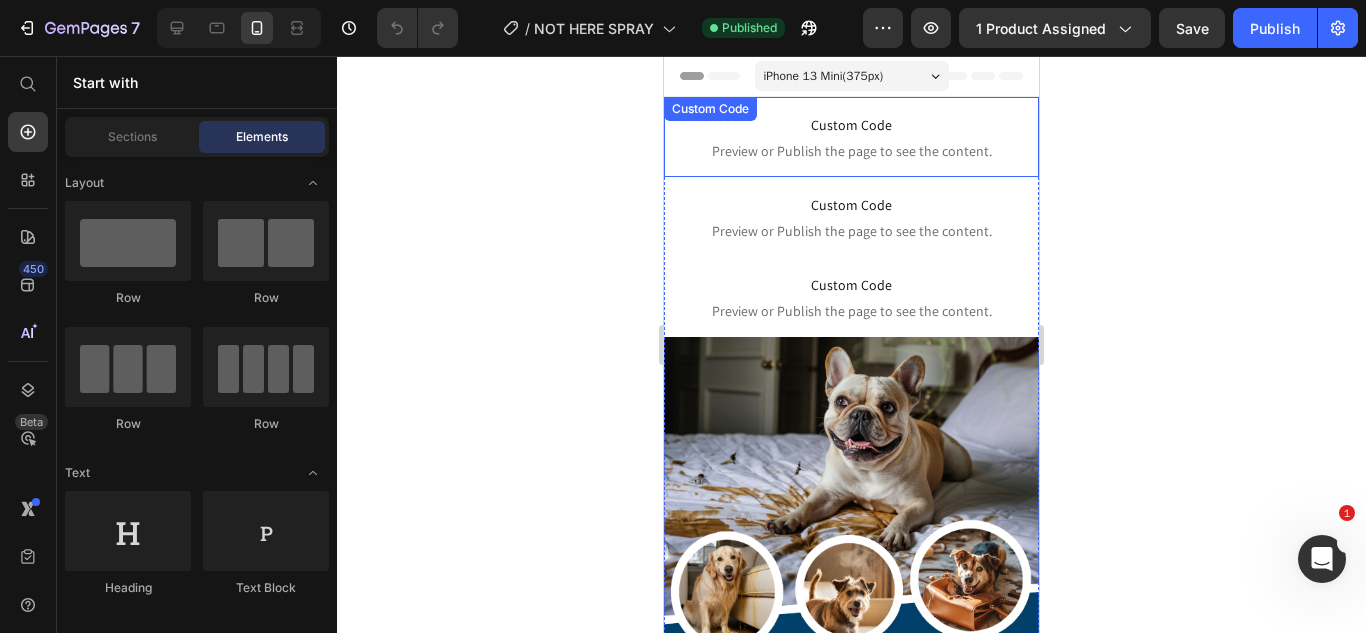 click on "Preview or Publish the page to see the content." at bounding box center [851, 151] 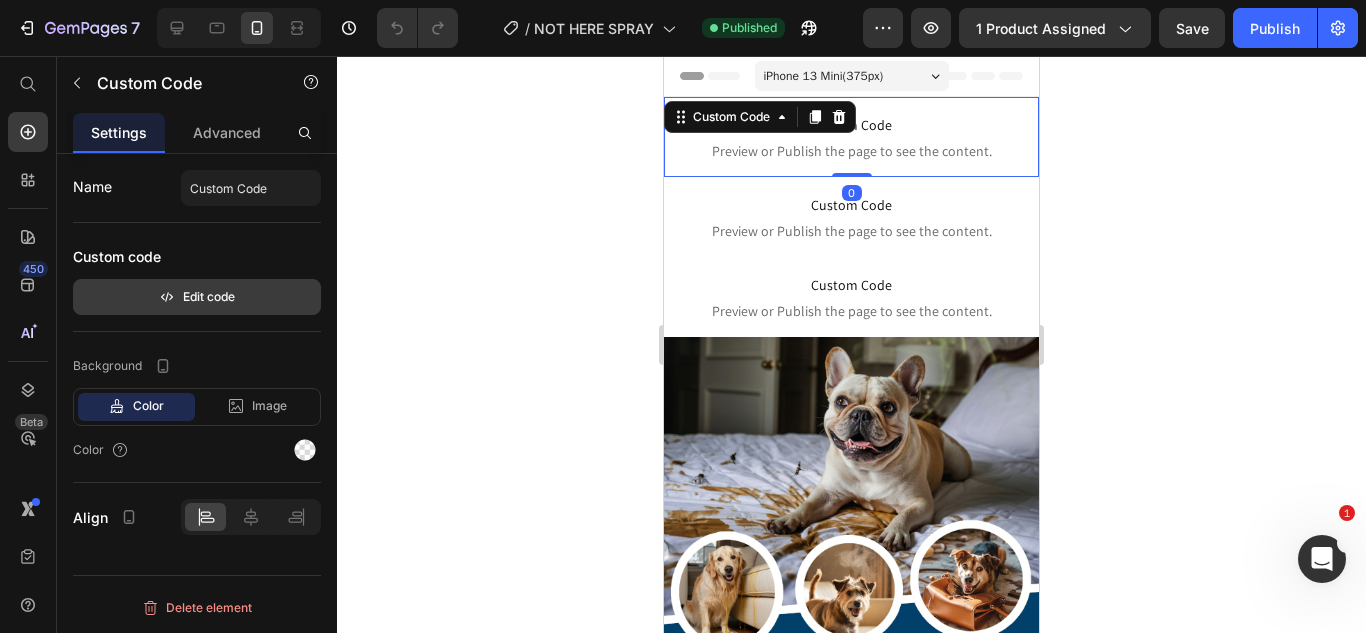 click on "Edit code" at bounding box center [197, 297] 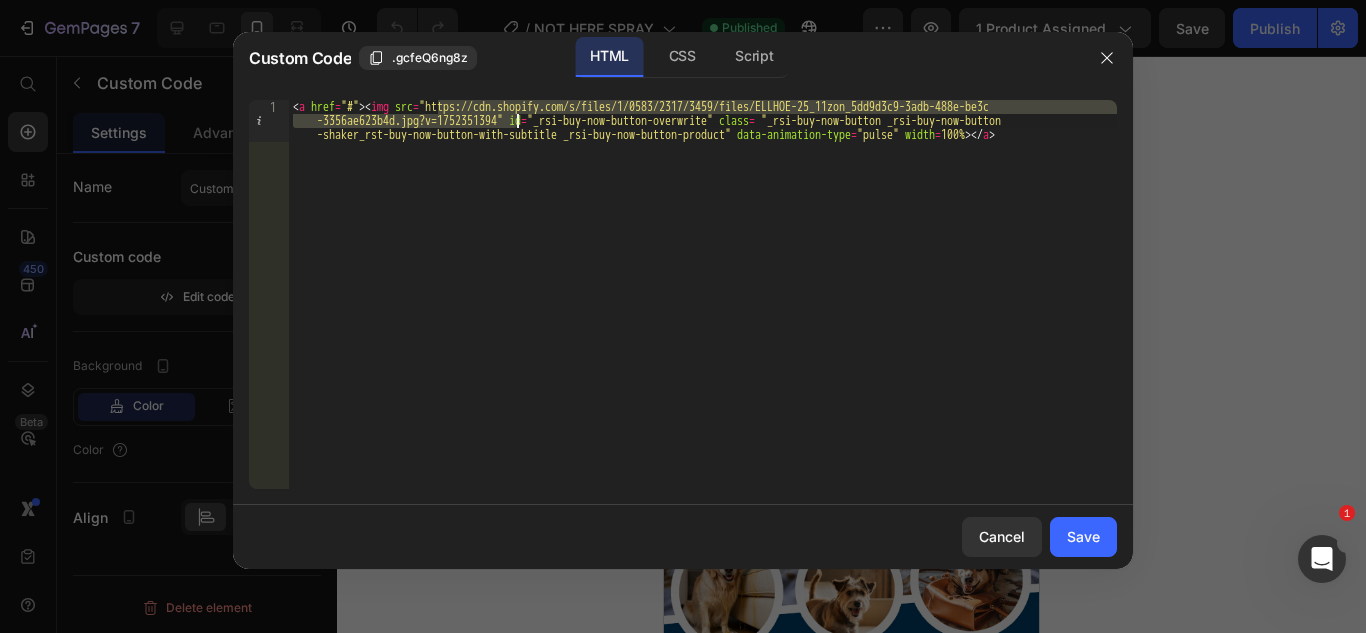 drag, startPoint x: 437, startPoint y: 103, endPoint x: 518, endPoint y: 120, distance: 82.764725 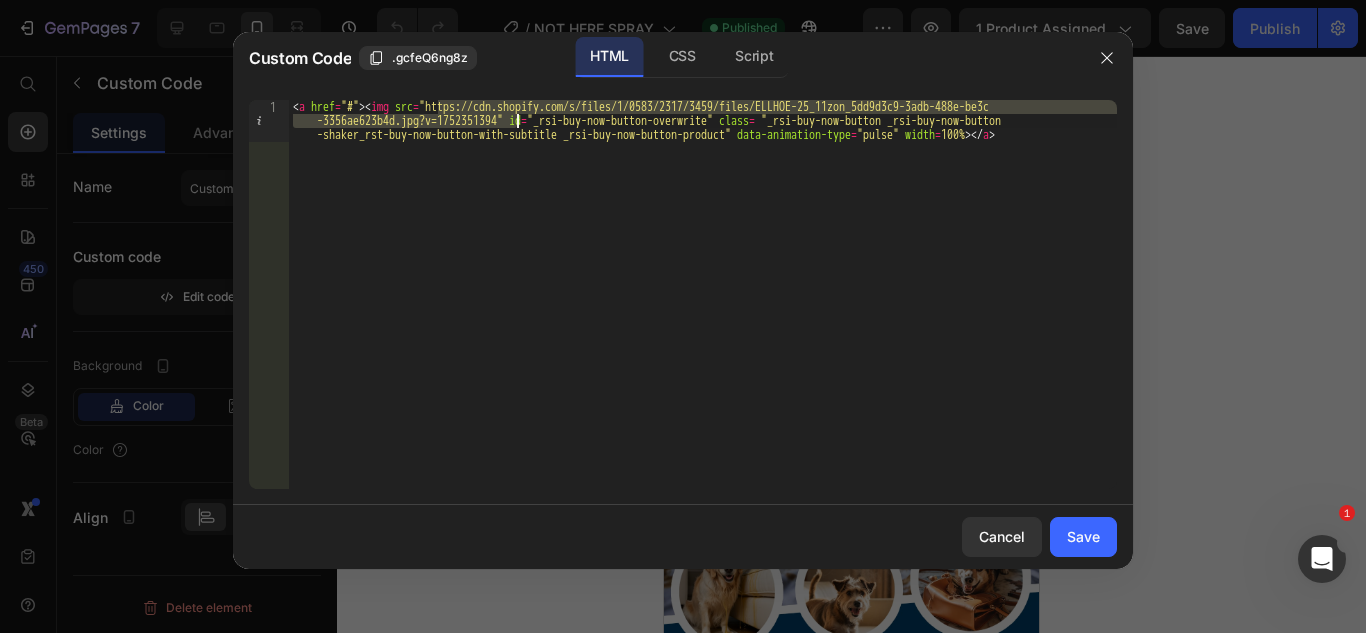 paste on ".webp?v=1752356203" 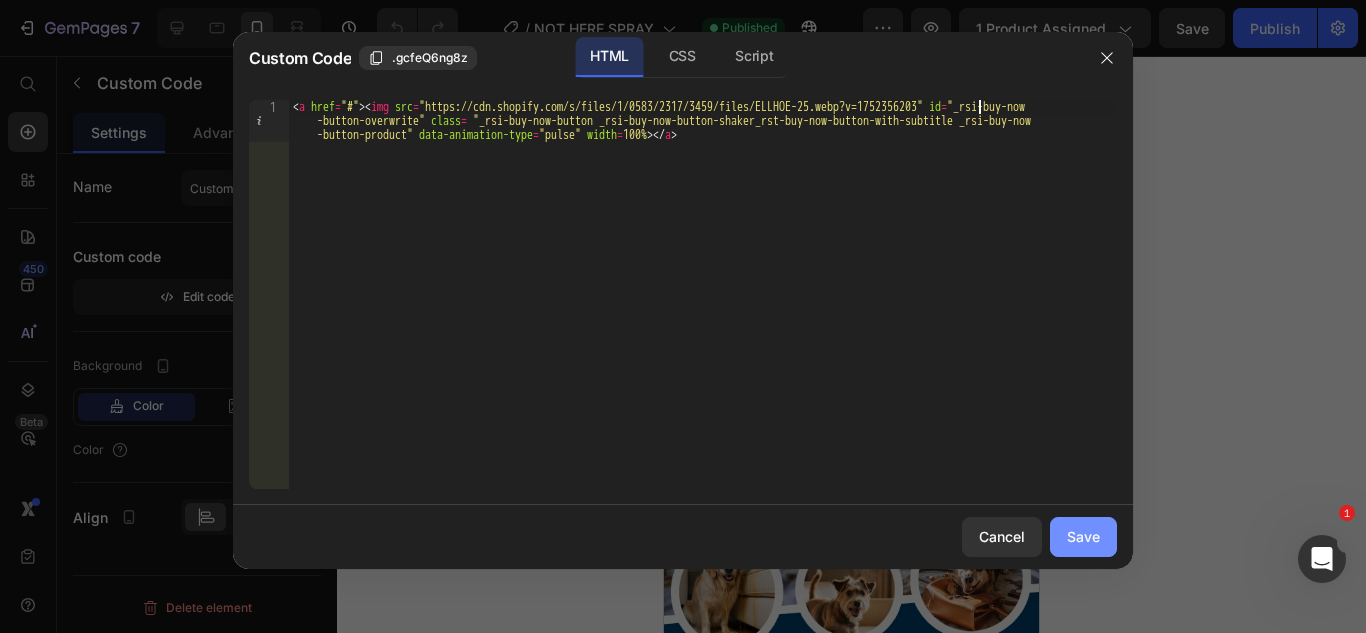 click on "Save" 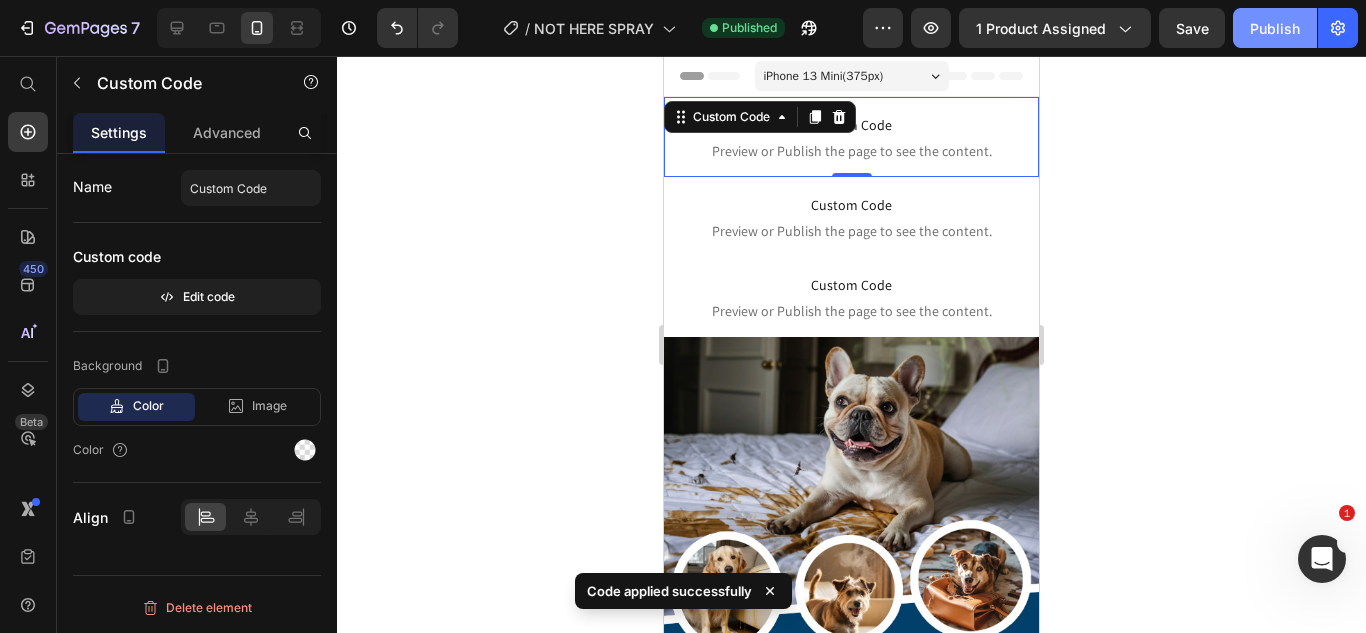 click on "Publish" at bounding box center [1275, 28] 